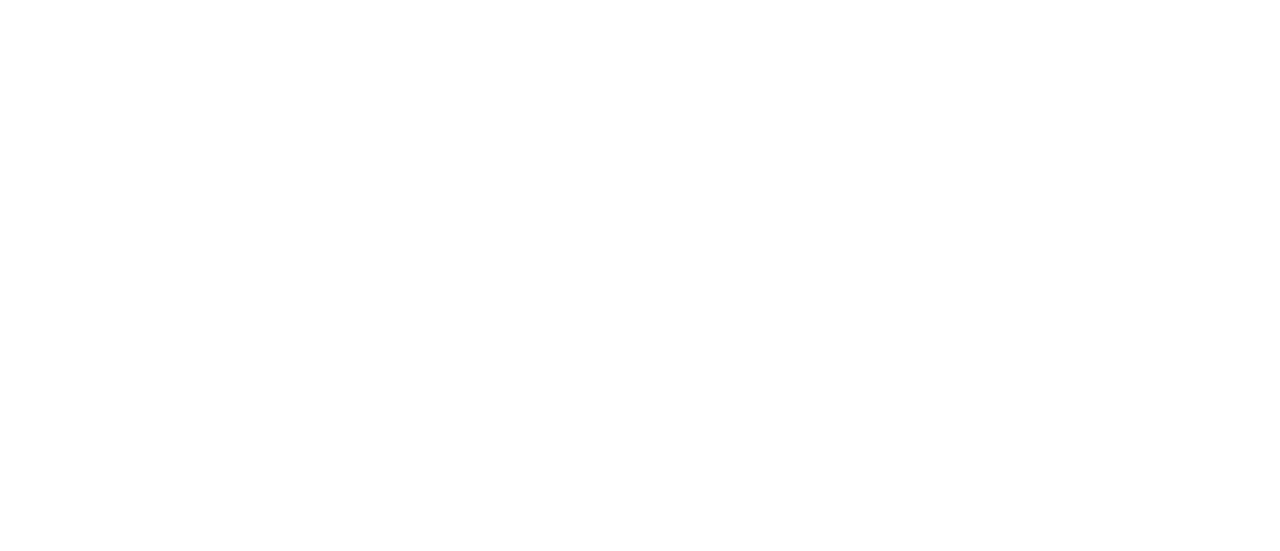 scroll, scrollTop: 0, scrollLeft: 0, axis: both 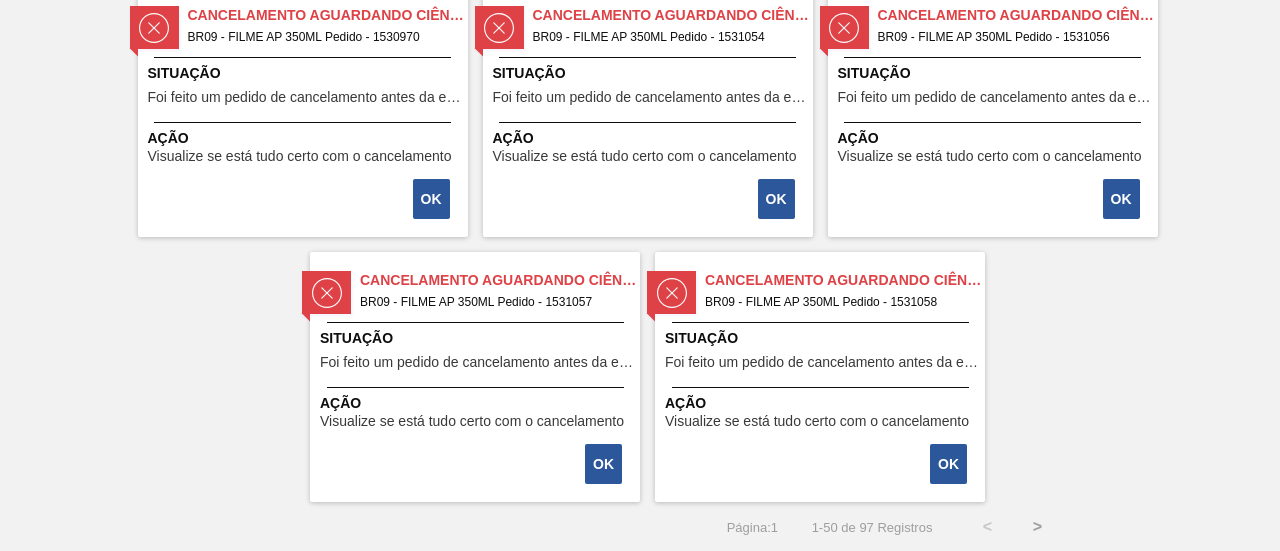 click on ">" at bounding box center (1037, 527) 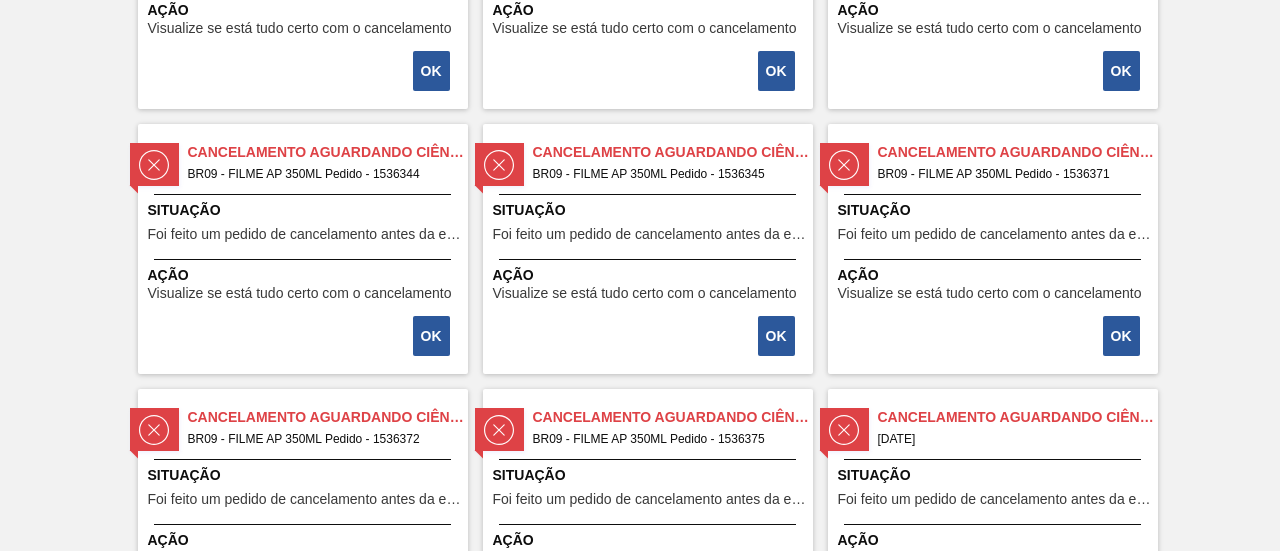 scroll, scrollTop: 1100, scrollLeft: 0, axis: vertical 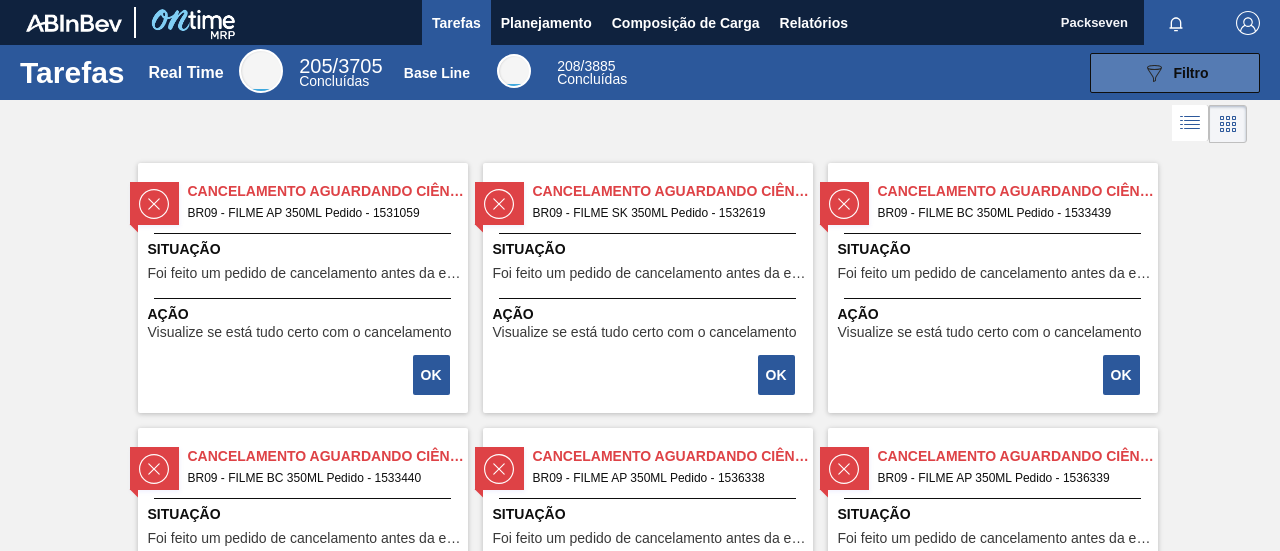 click on "089F7B8B-B2A5-4AFE-B5C0-19BA573D28AC Filtro" at bounding box center (1175, 73) 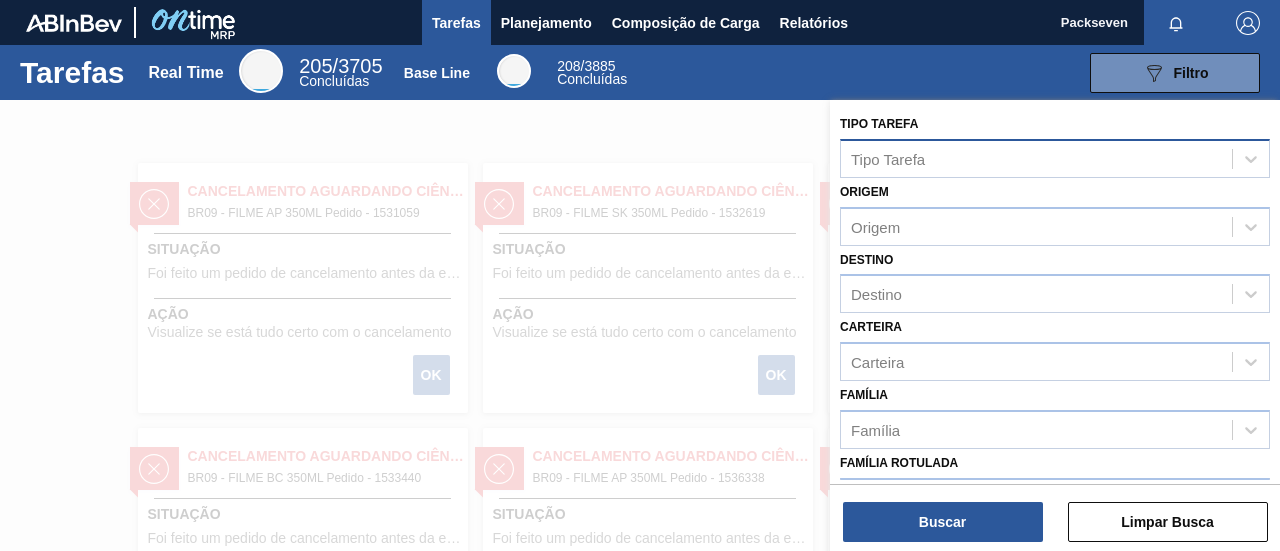 click on "Tipo Tarefa" at bounding box center (1036, 158) 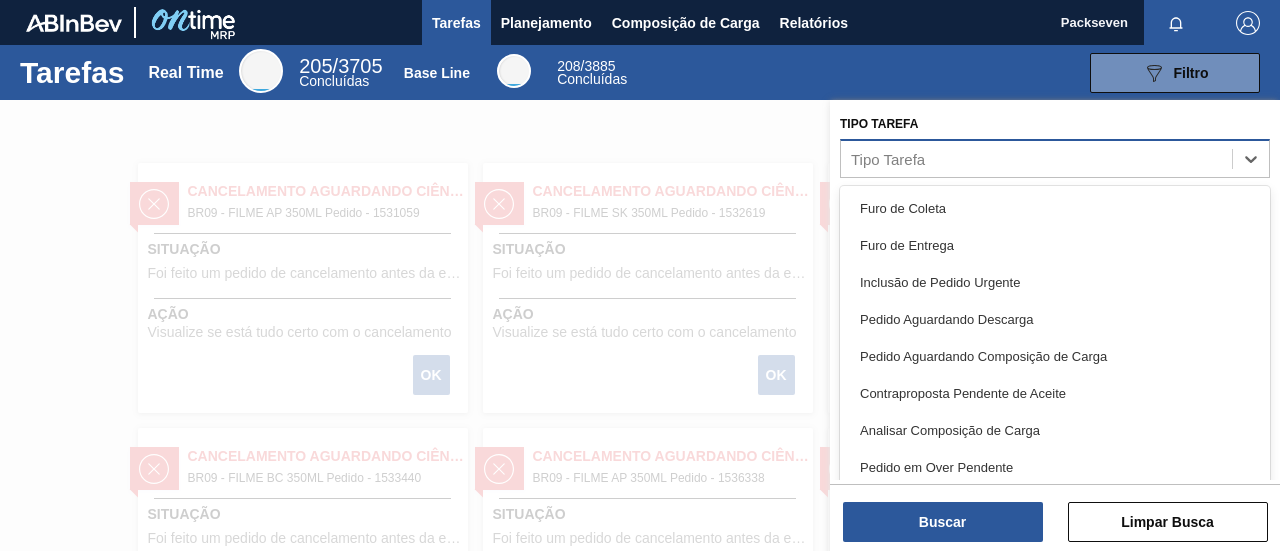 click on "Tipo Tarefa" at bounding box center (1036, 158) 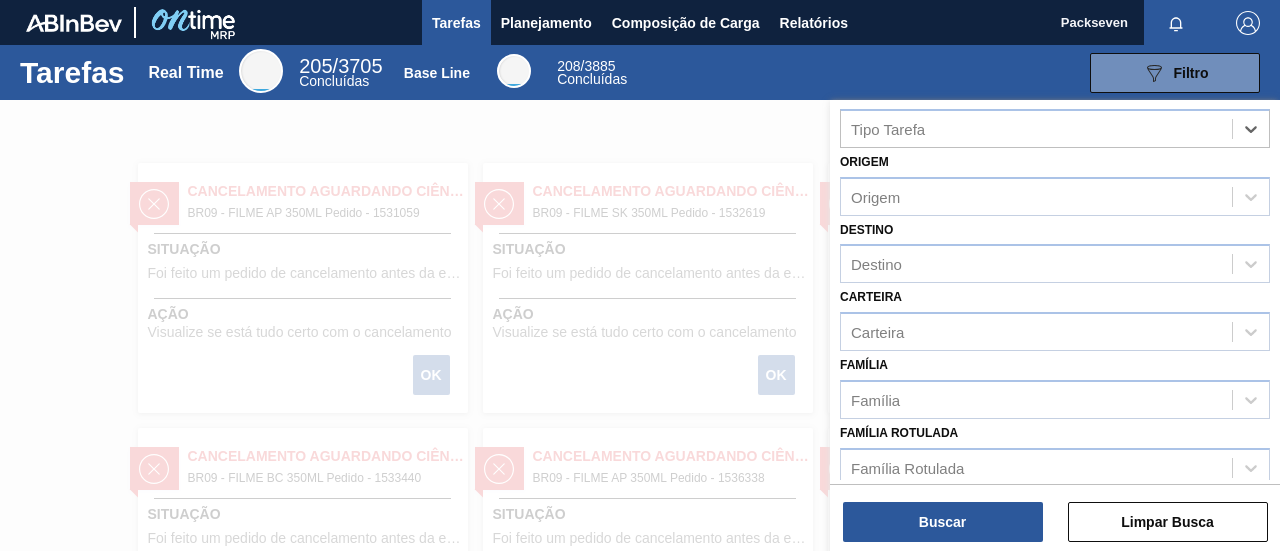 scroll, scrollTop: 44, scrollLeft: 0, axis: vertical 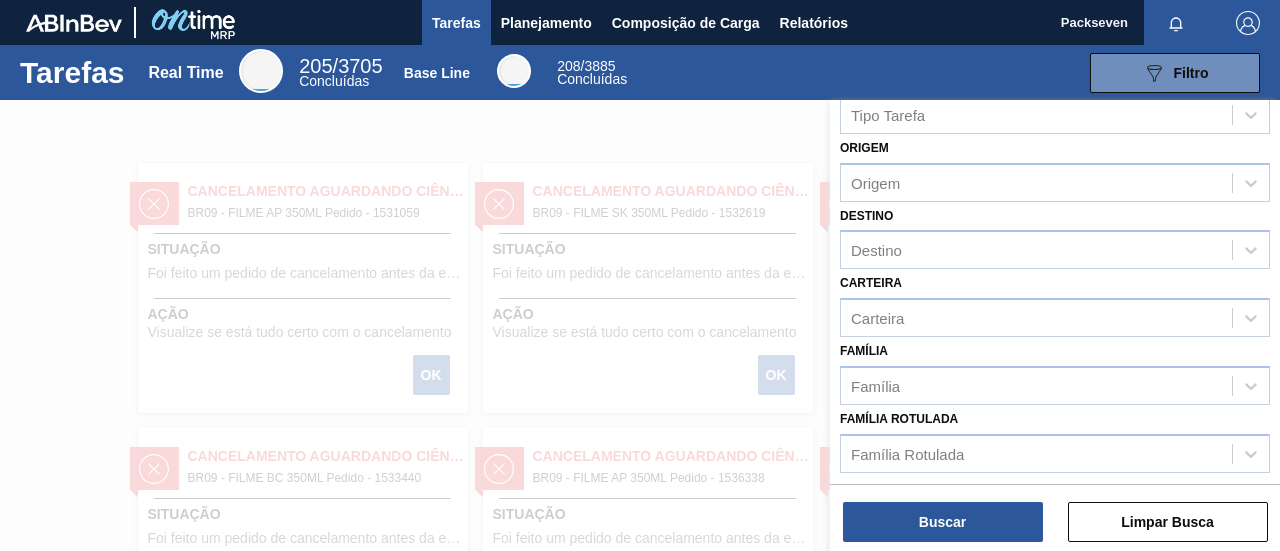 click at bounding box center (640, 375) 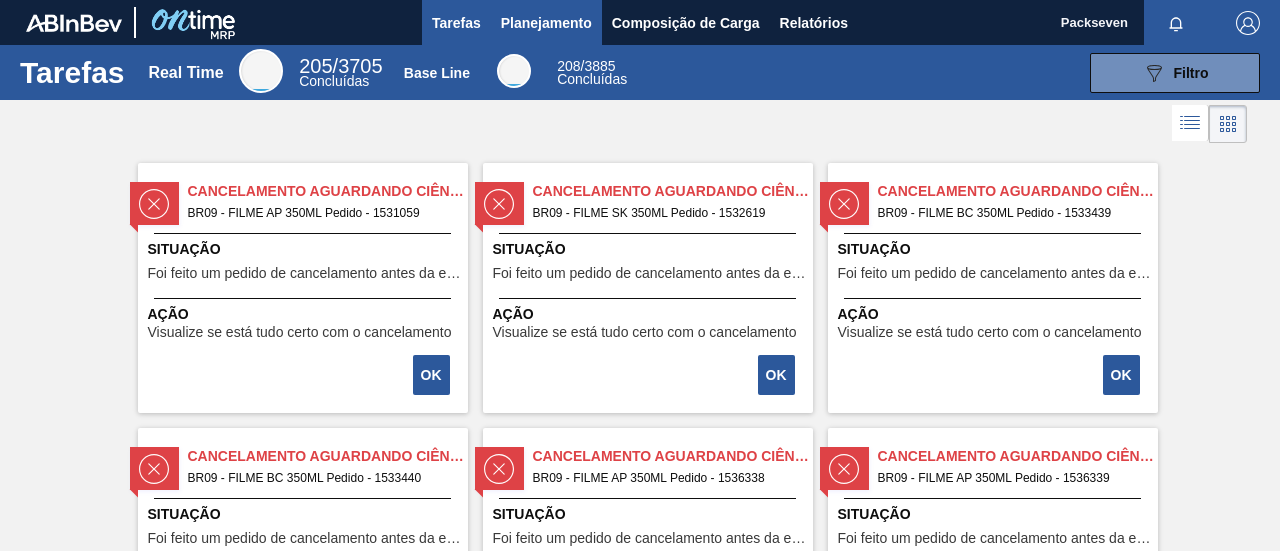 click on "Planejamento" at bounding box center (546, 23) 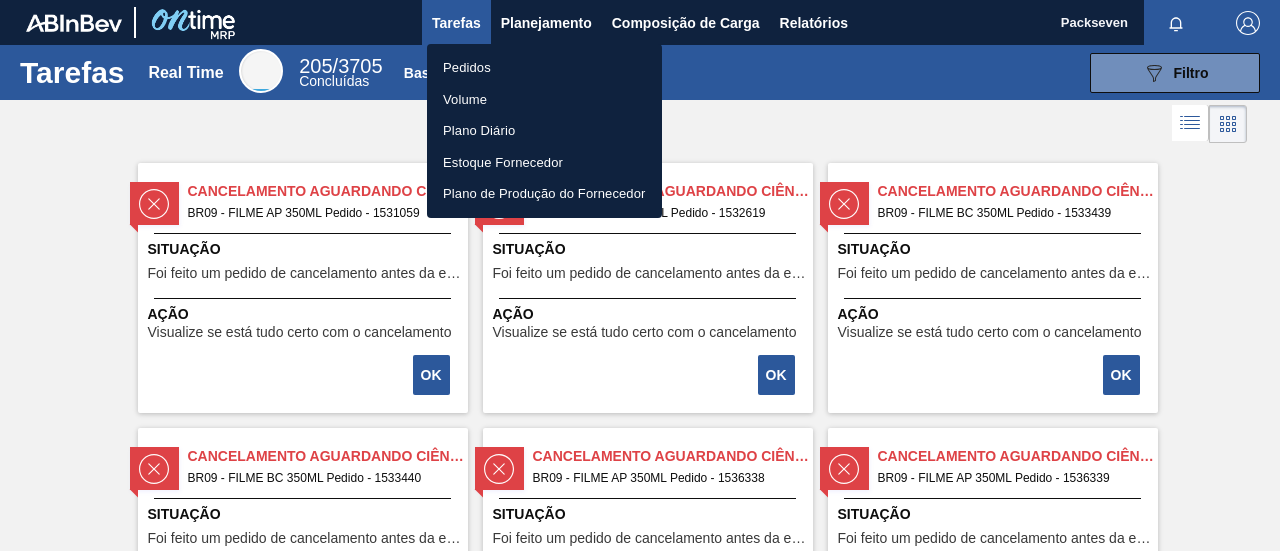 click on "Pedidos" at bounding box center [544, 68] 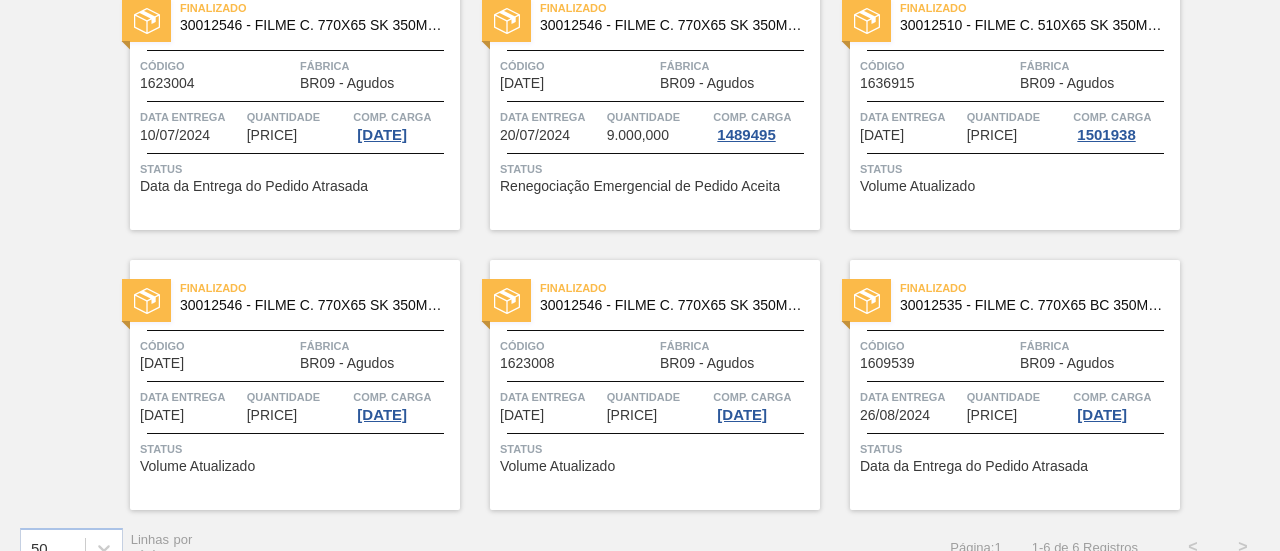 scroll, scrollTop: 230, scrollLeft: 0, axis: vertical 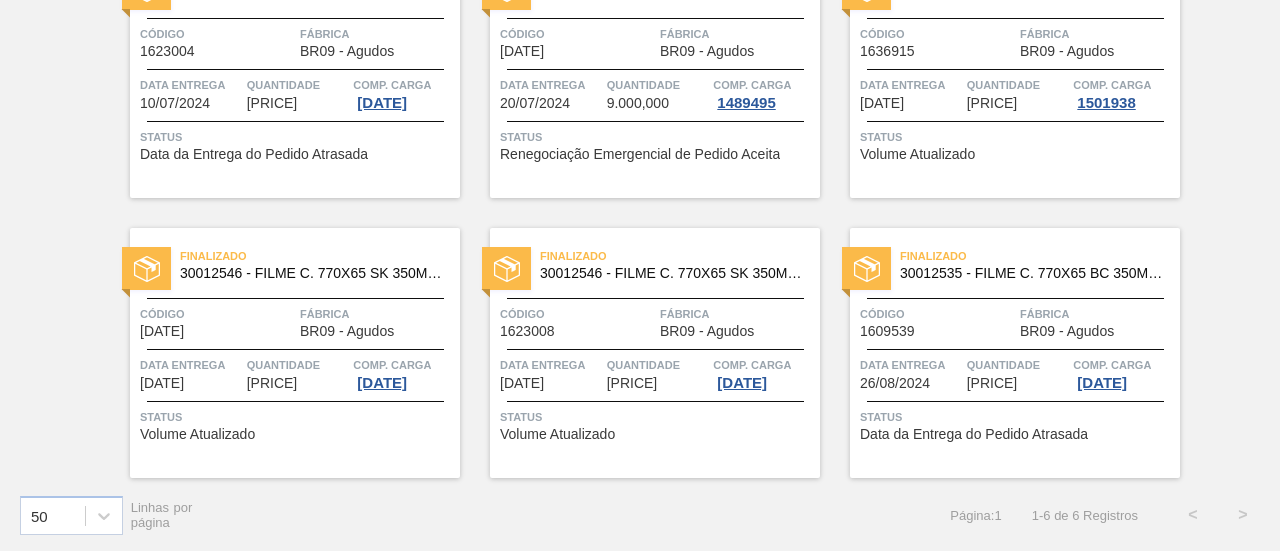 click on "Página :  1 1  -  6   de   6   Registros < >" at bounding box center (1109, 515) 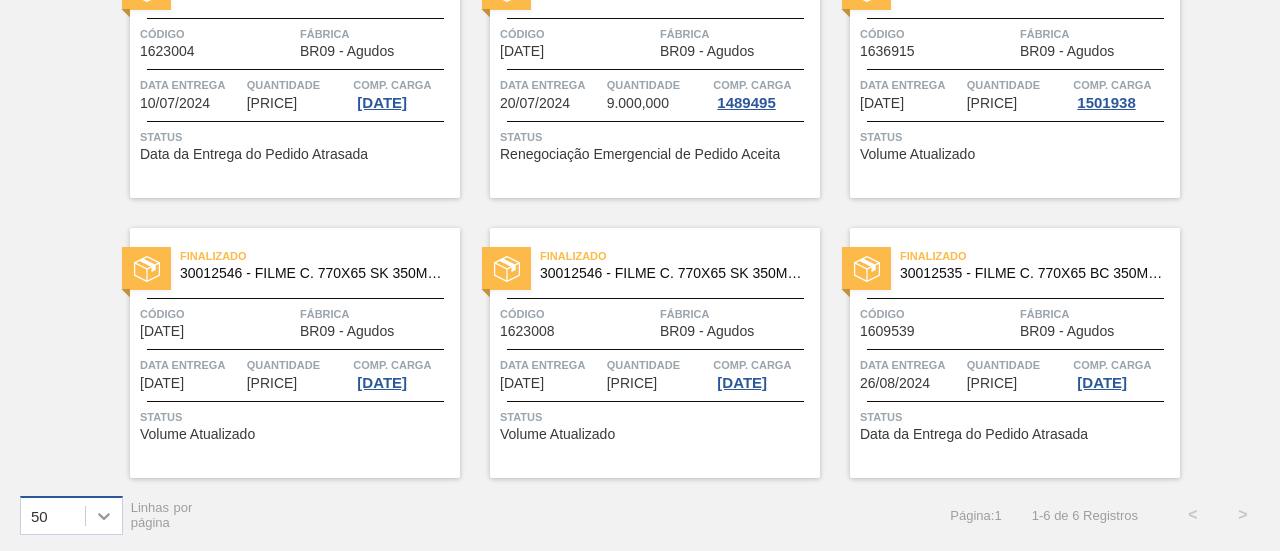 click 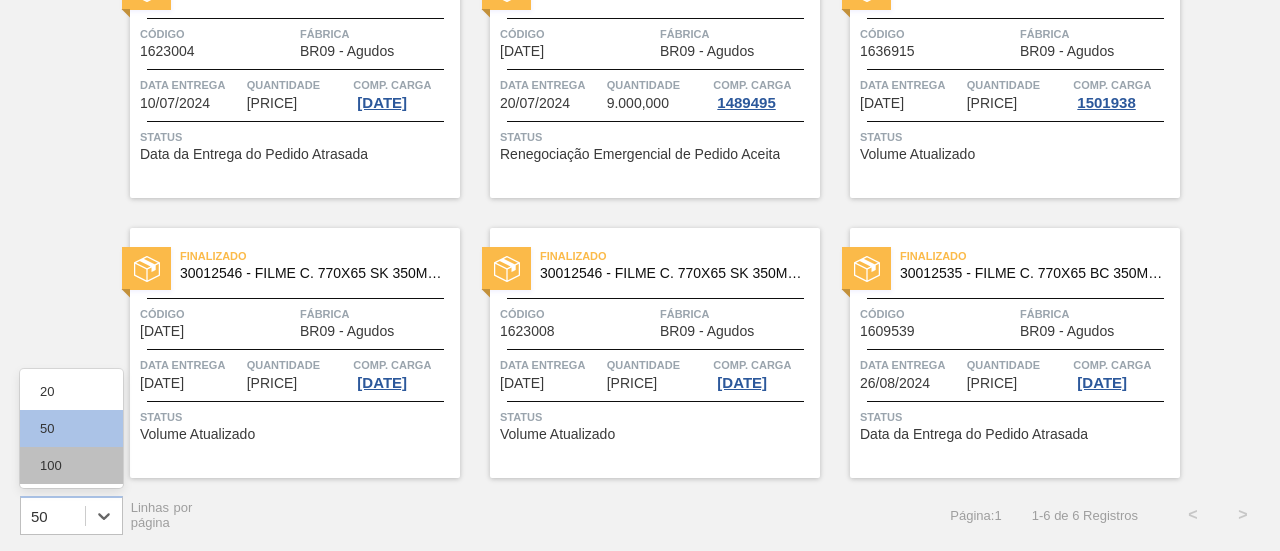 click on "100" at bounding box center [71, 465] 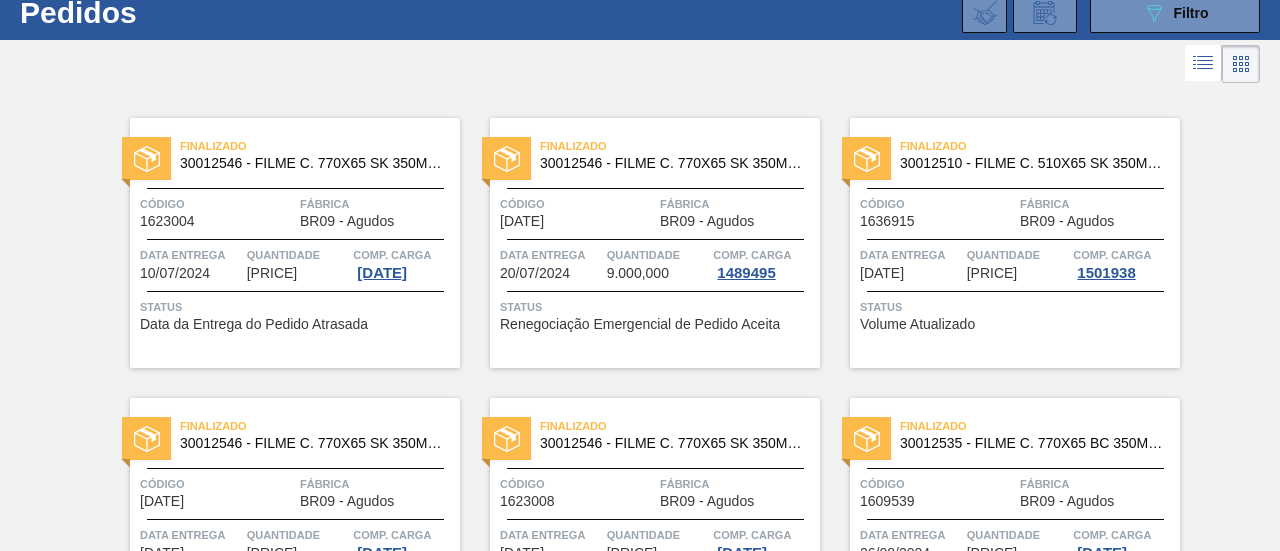 scroll, scrollTop: 0, scrollLeft: 0, axis: both 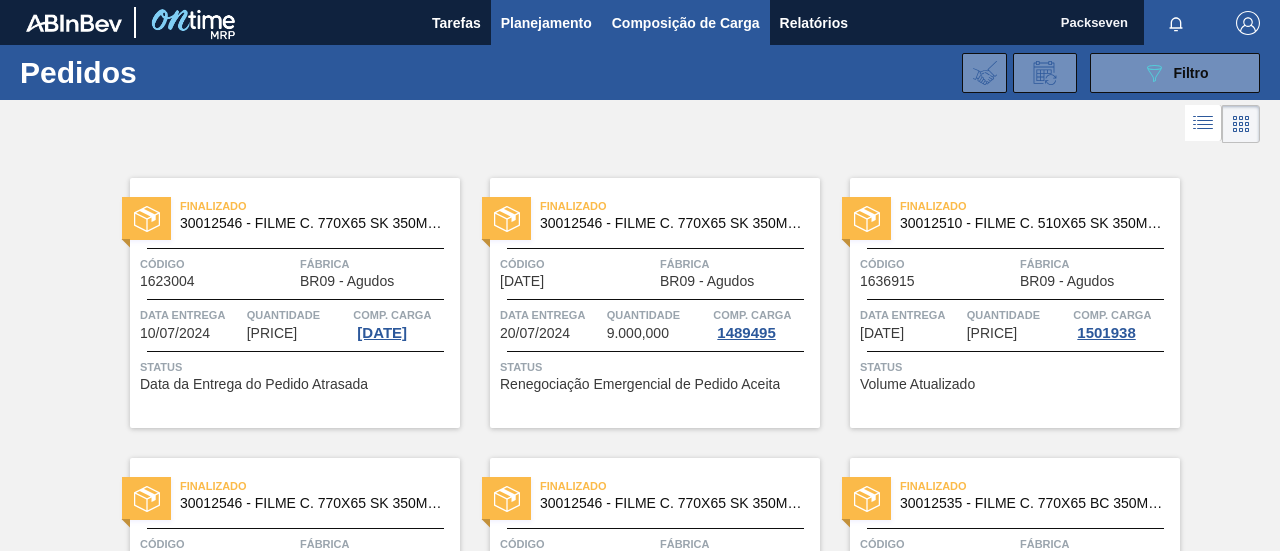 click on "Composição de Carga" at bounding box center (686, 23) 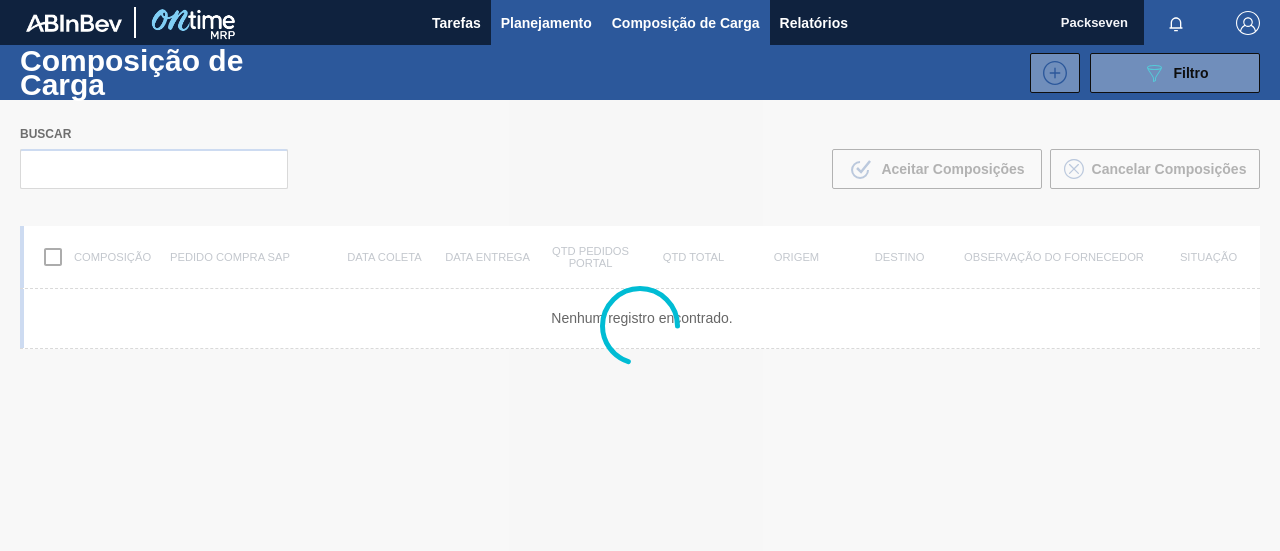 click on "Planejamento" at bounding box center [546, 23] 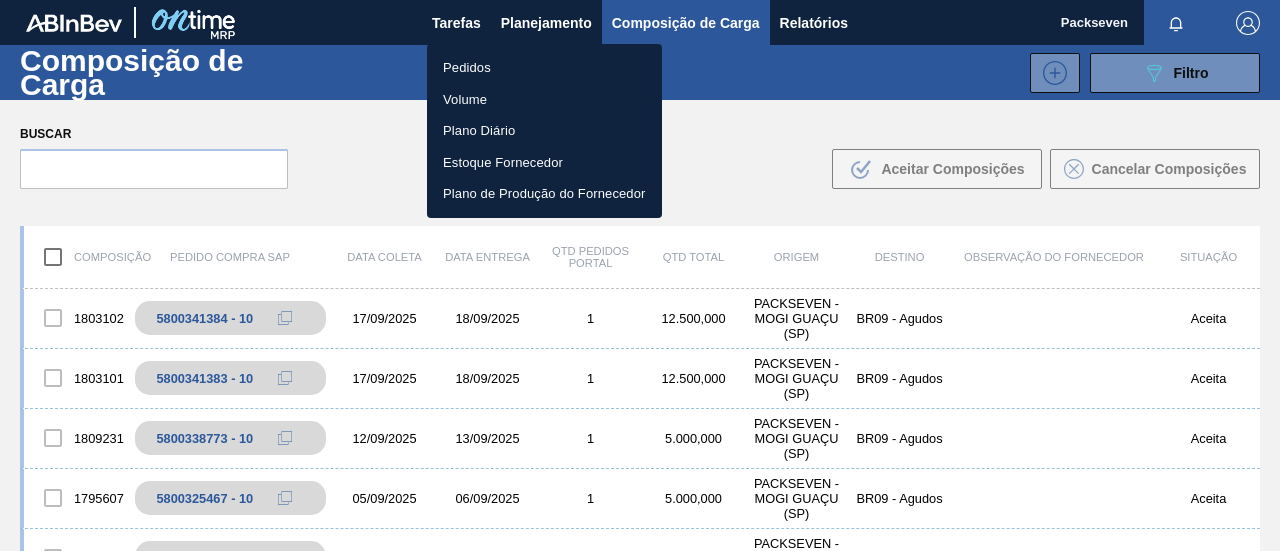 click on "Volume" at bounding box center [544, 100] 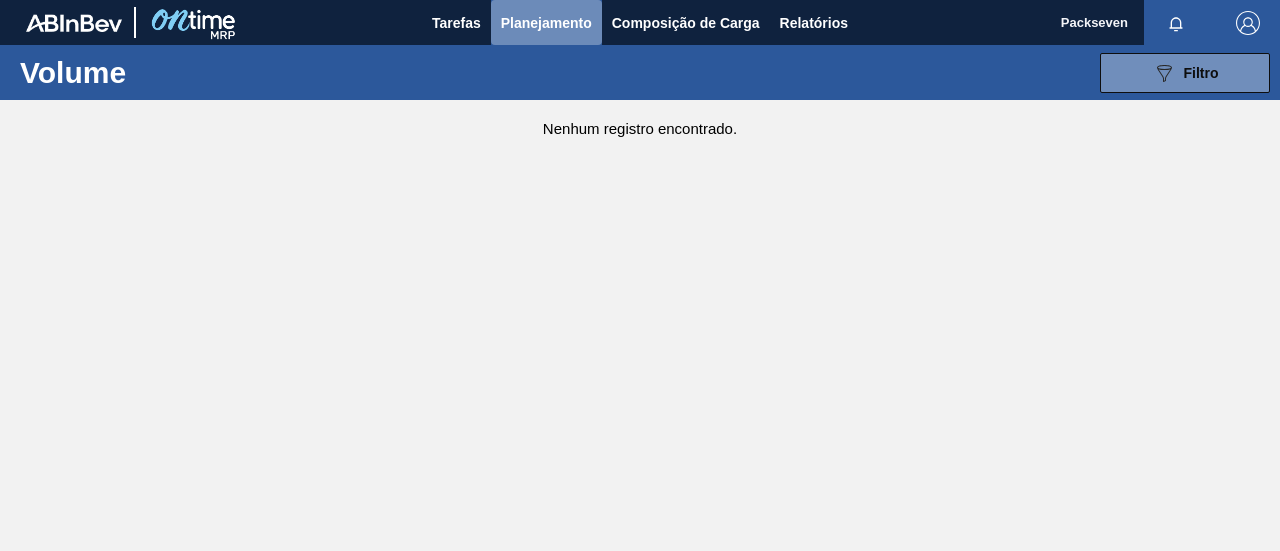 click on "Planejamento" at bounding box center (546, 23) 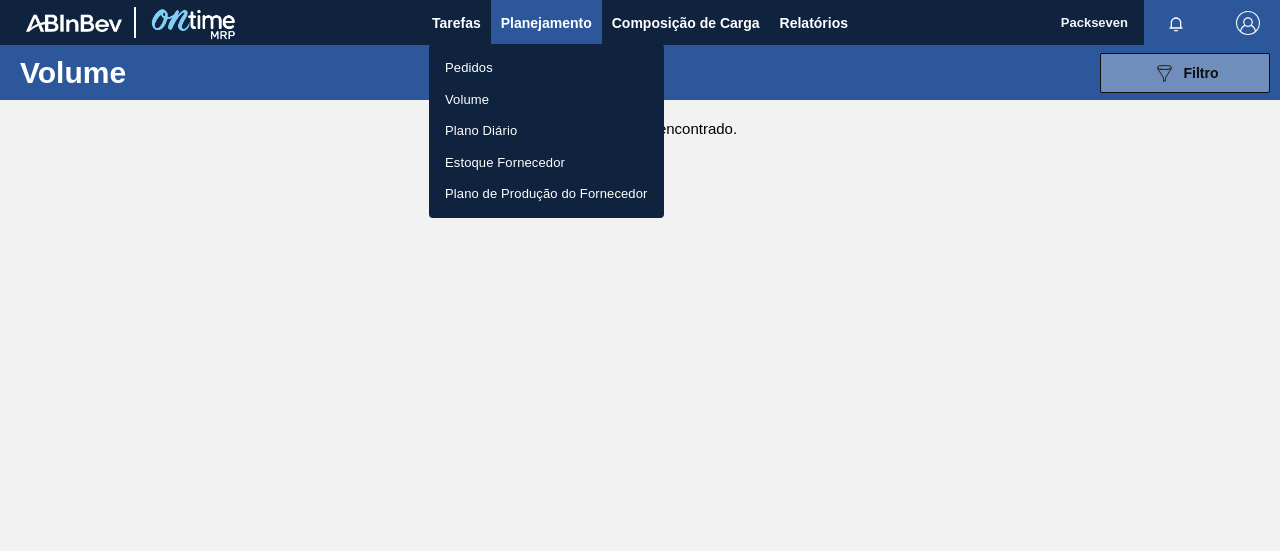 click at bounding box center (640, 275) 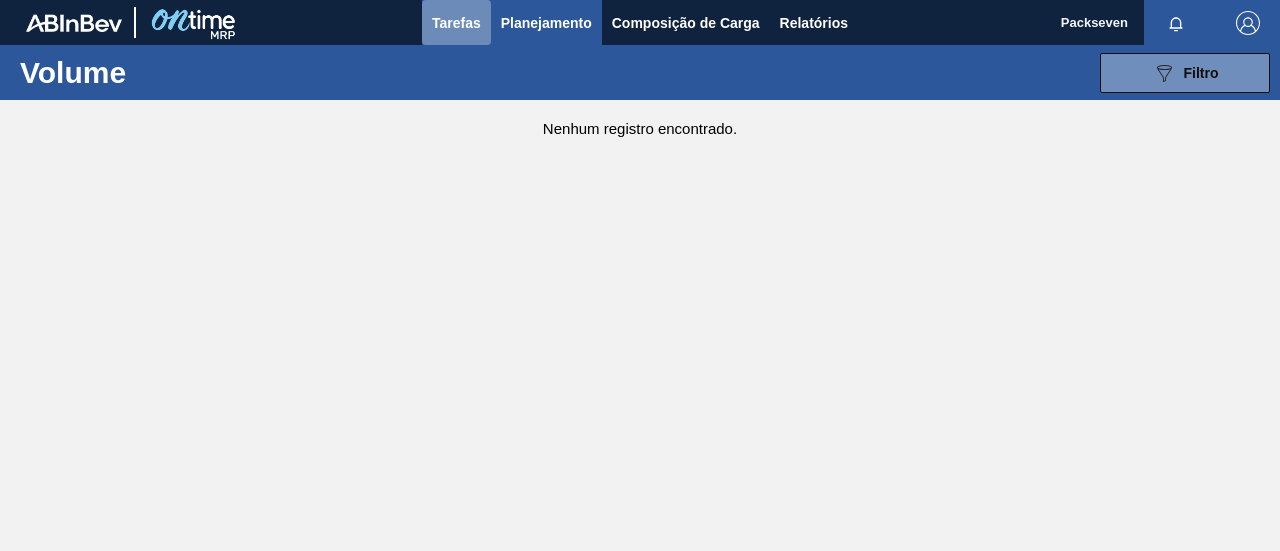 click on "Tarefas" at bounding box center [456, 23] 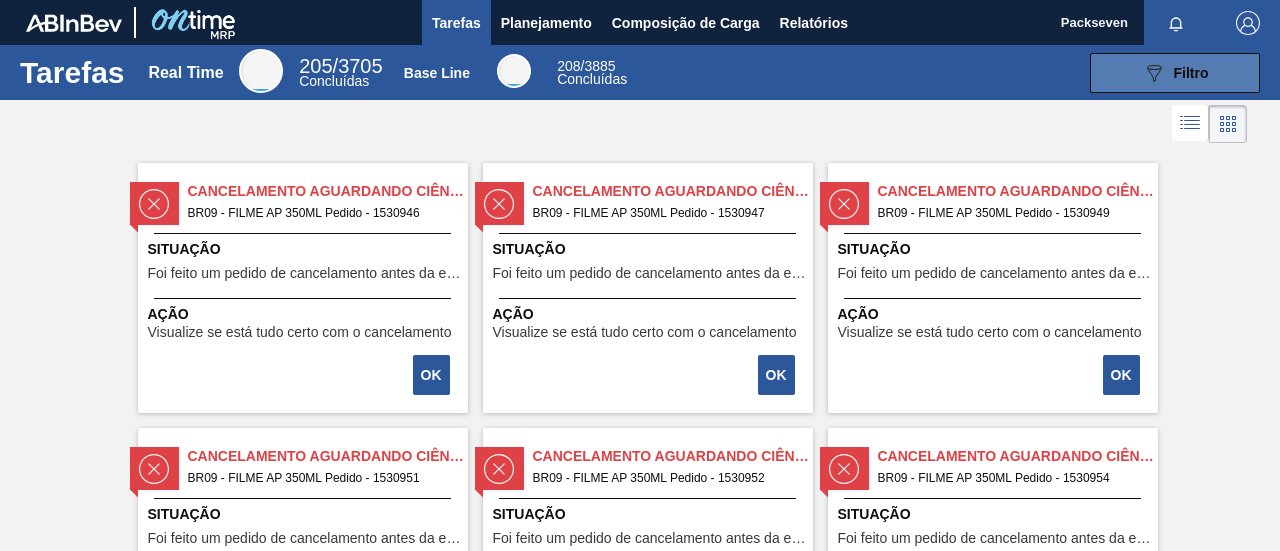 click on "Filtro" at bounding box center (1191, 73) 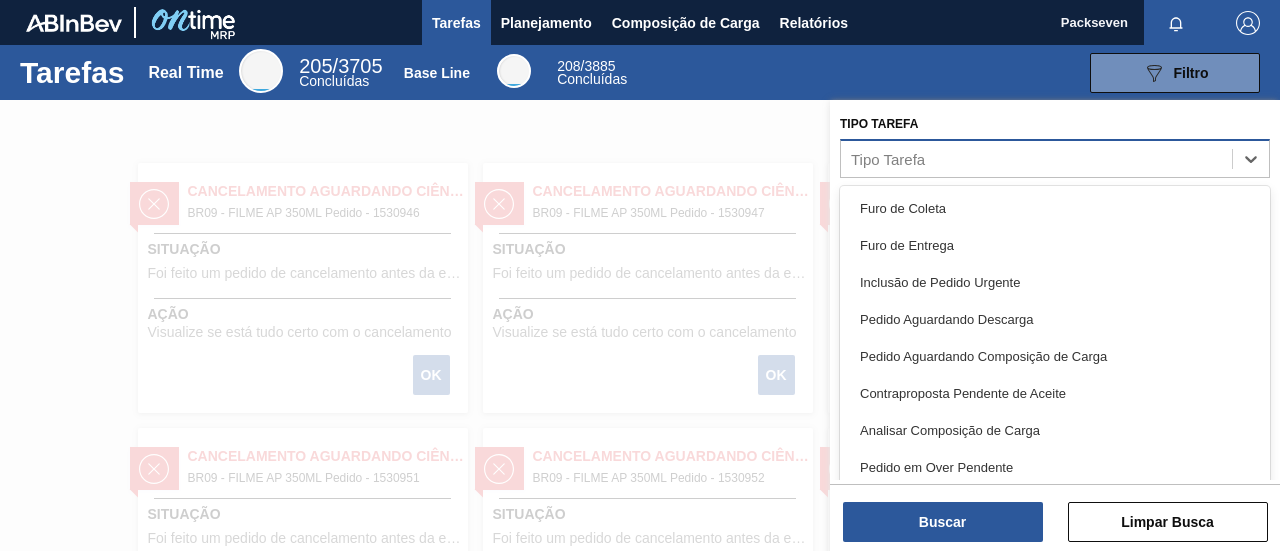 click on "Tipo Tarefa" at bounding box center [1036, 158] 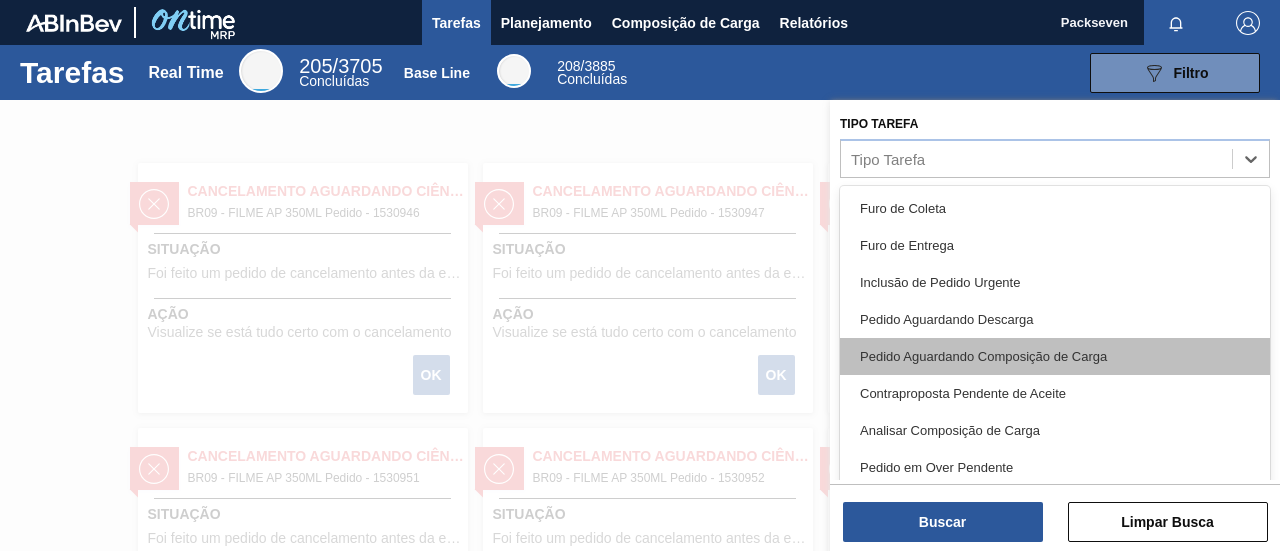 click on "Pedido Aguardando Composição de Carga" at bounding box center (1055, 356) 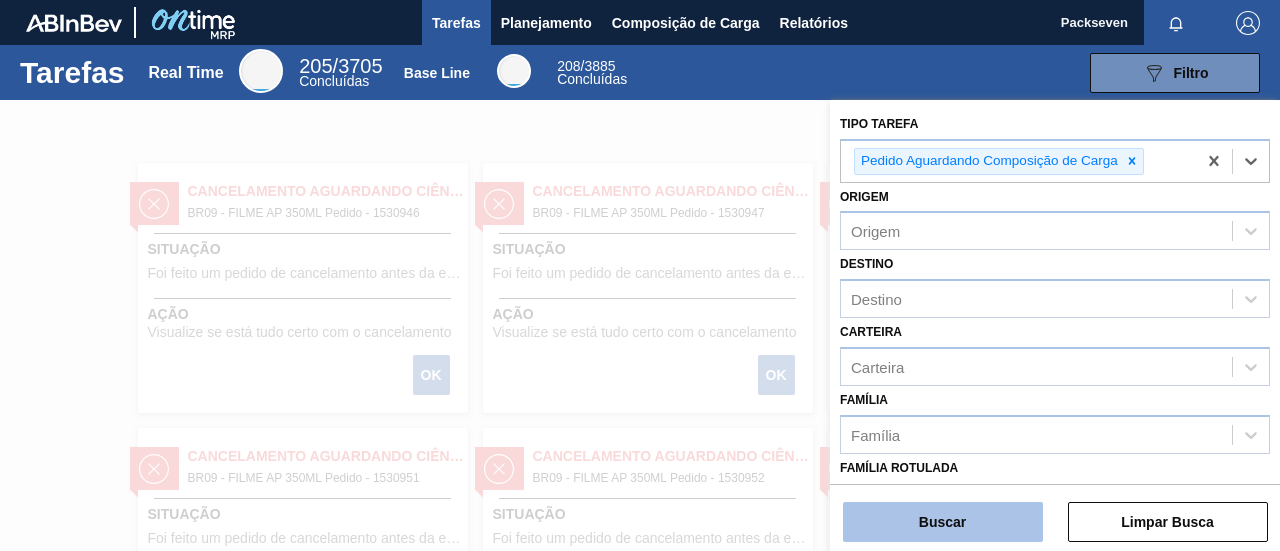 click on "Buscar" at bounding box center [943, 522] 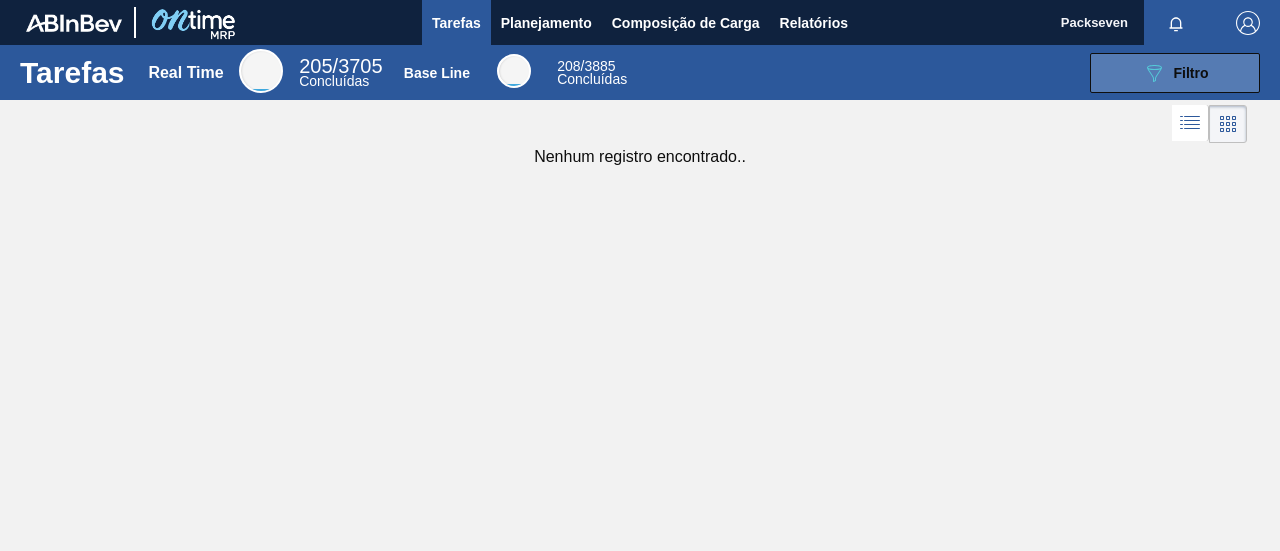 click on "Filtro" at bounding box center (1191, 73) 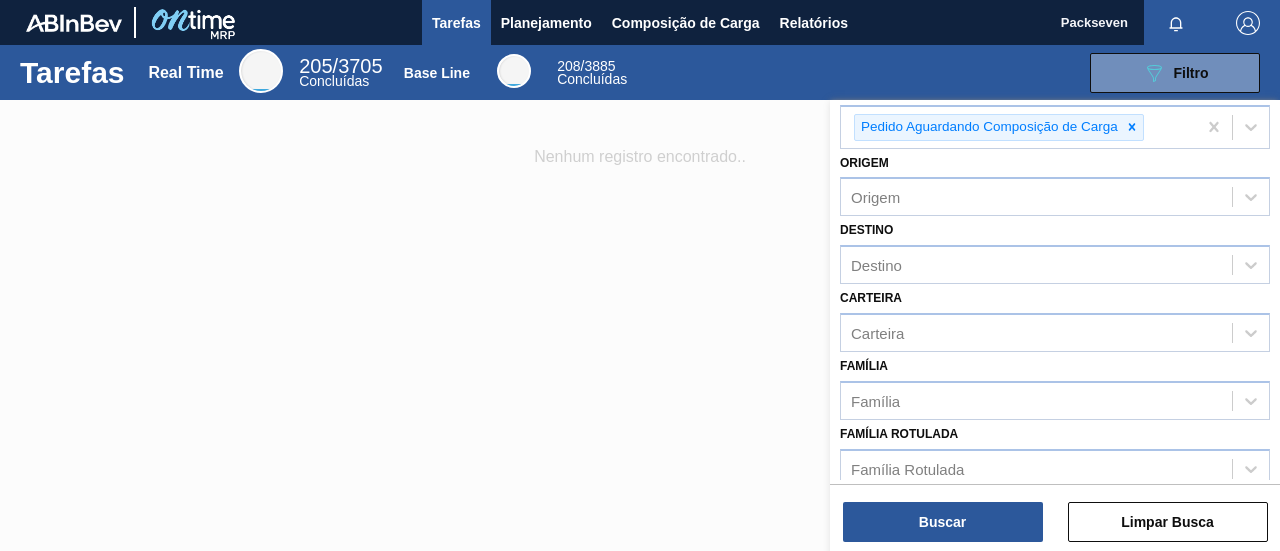 scroll, scrollTop: 48, scrollLeft: 0, axis: vertical 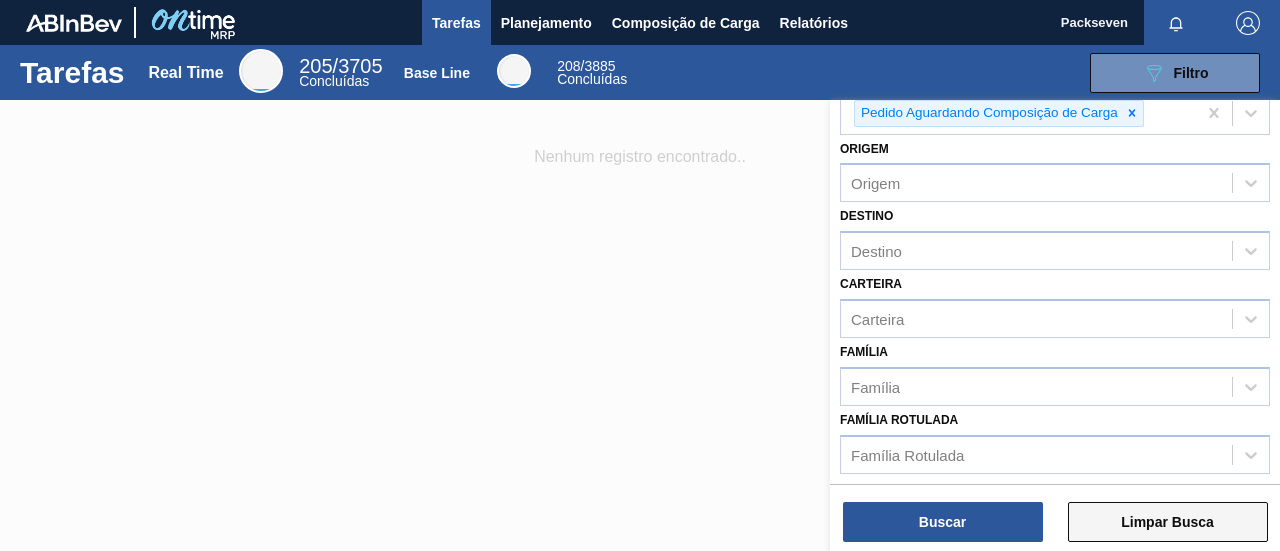 click on "Limpar Busca" at bounding box center [1168, 522] 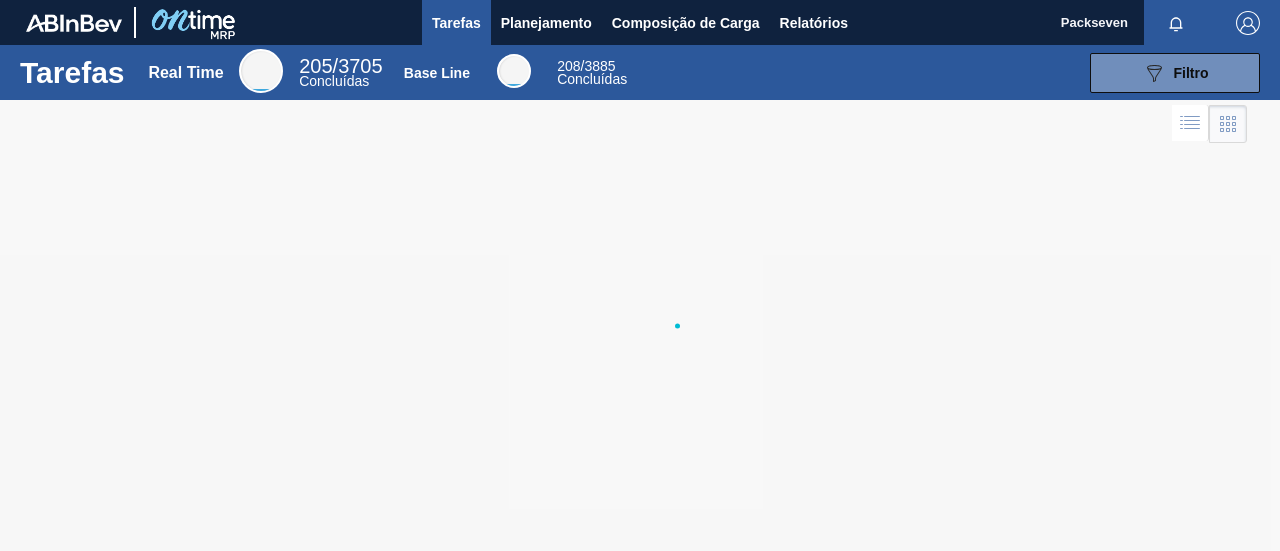 scroll, scrollTop: 44, scrollLeft: 0, axis: vertical 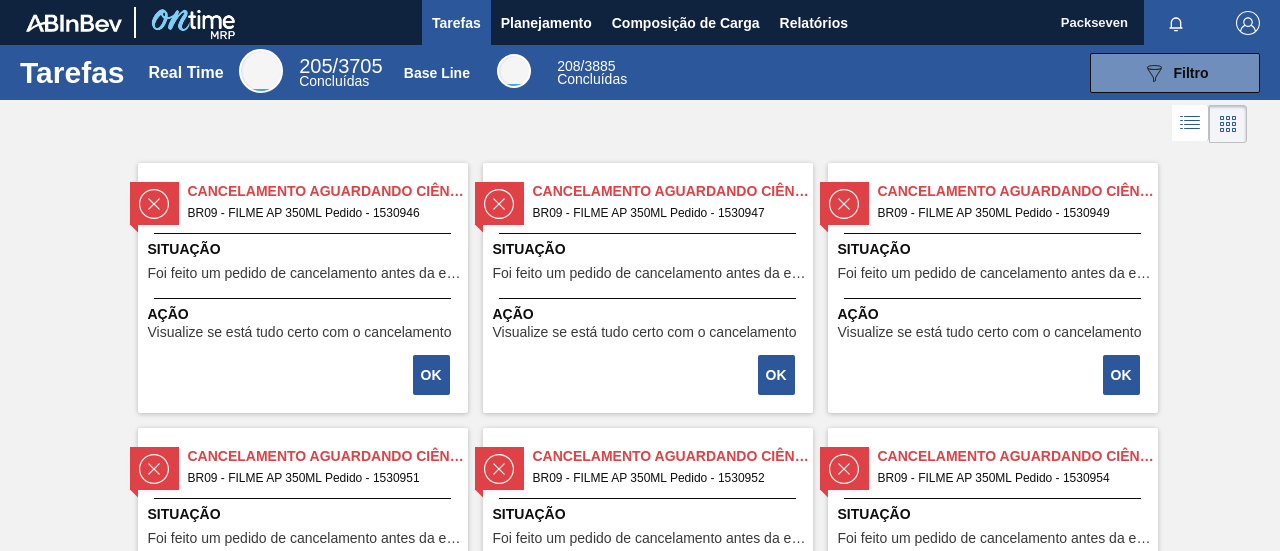 click 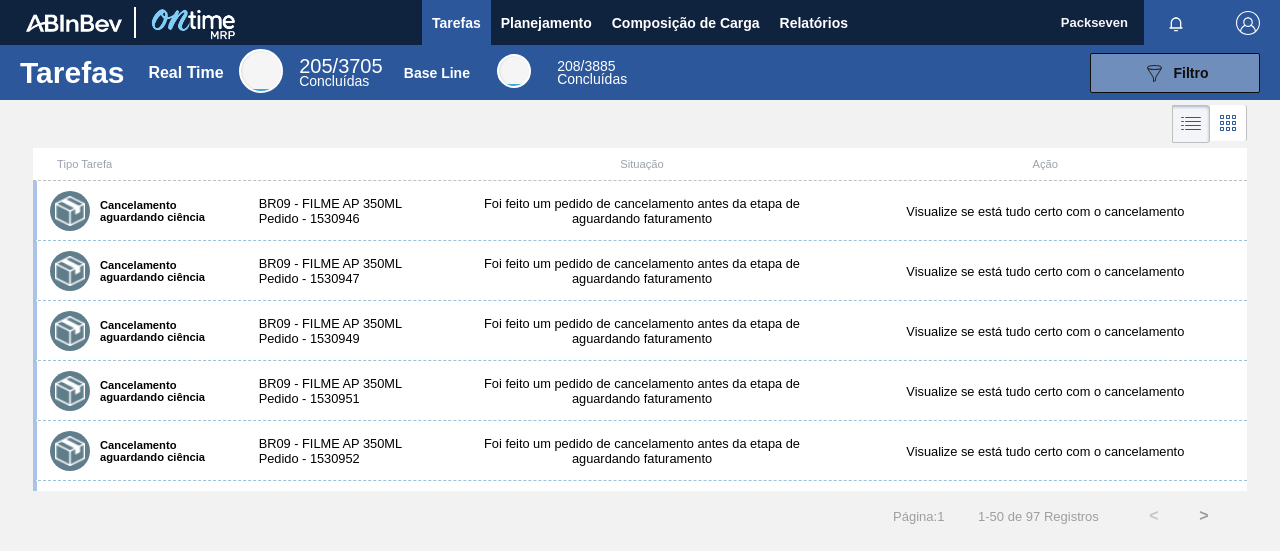 click on ">" at bounding box center [1204, 516] 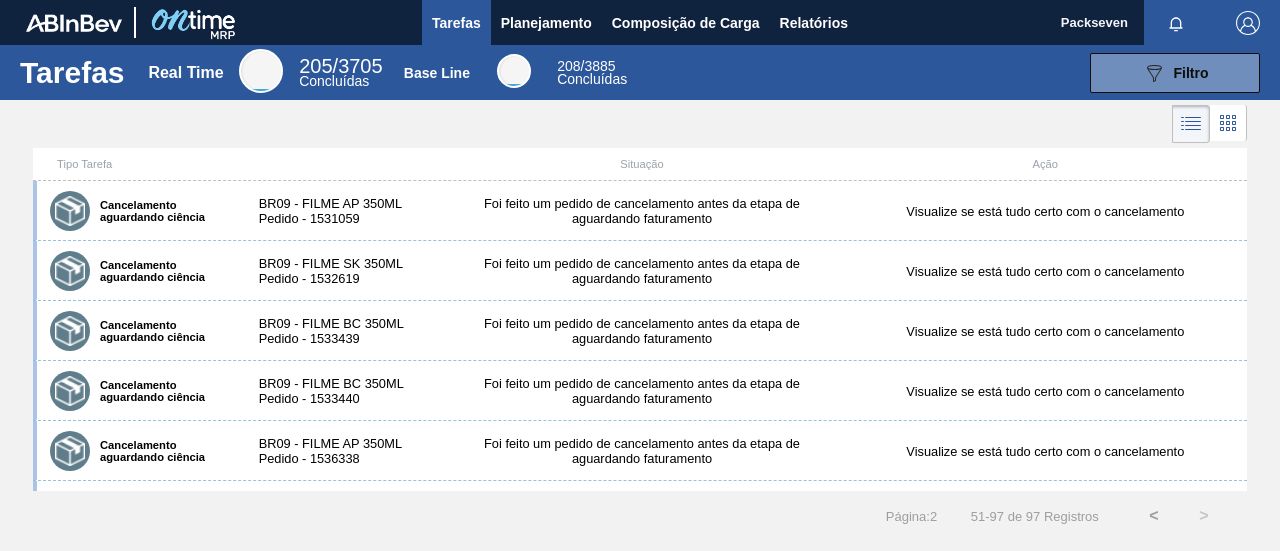 click on "Tarefas" at bounding box center (72, 72) 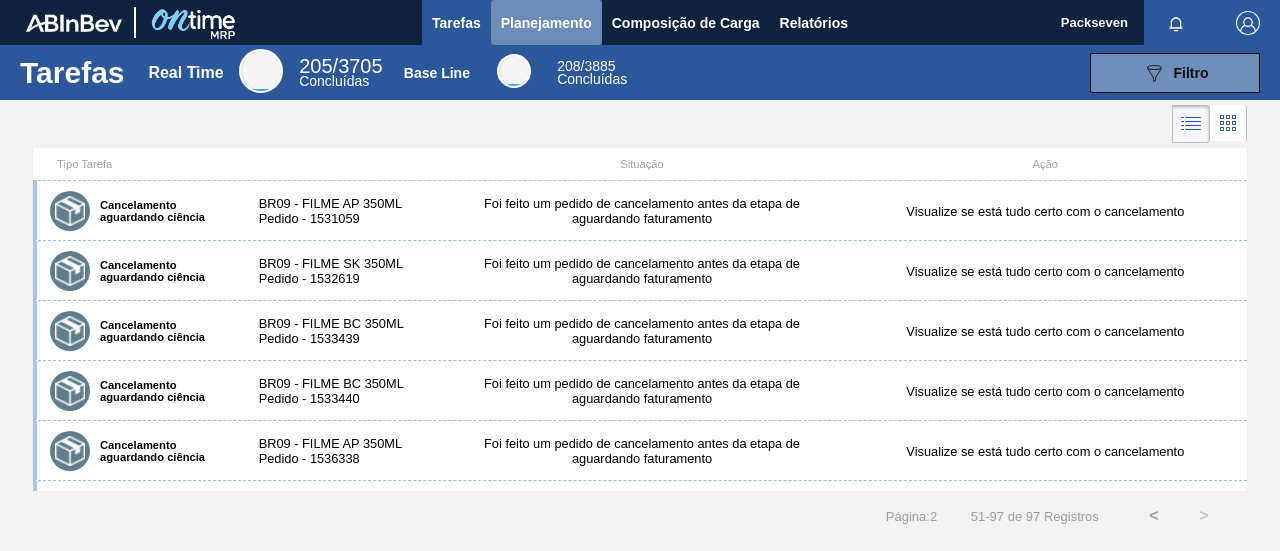 click on "Planejamento" at bounding box center [546, 22] 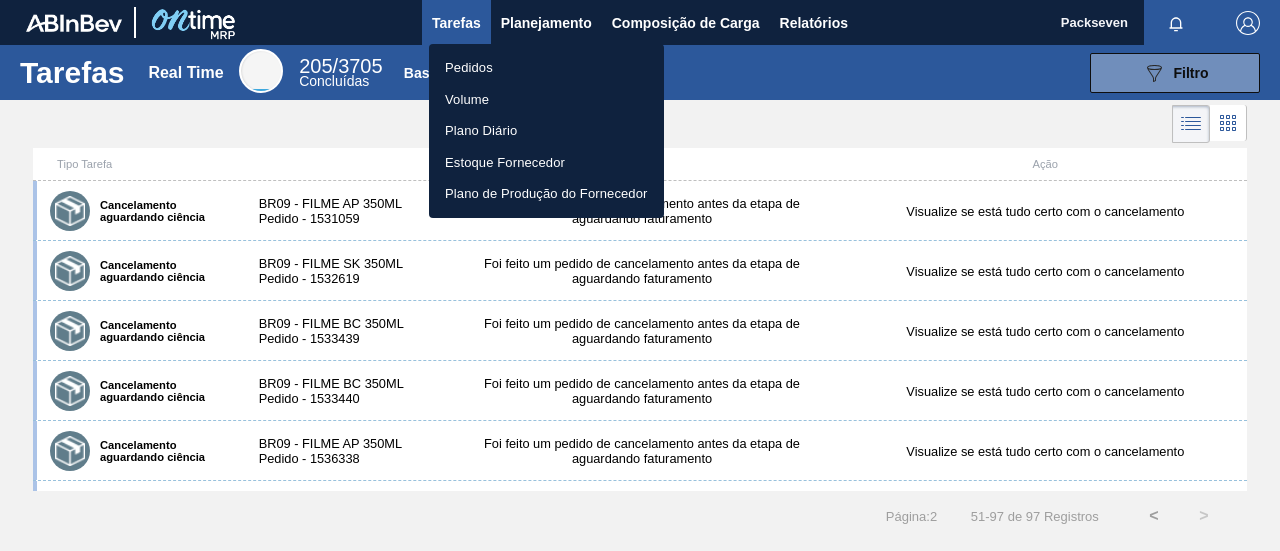click at bounding box center (640, 275) 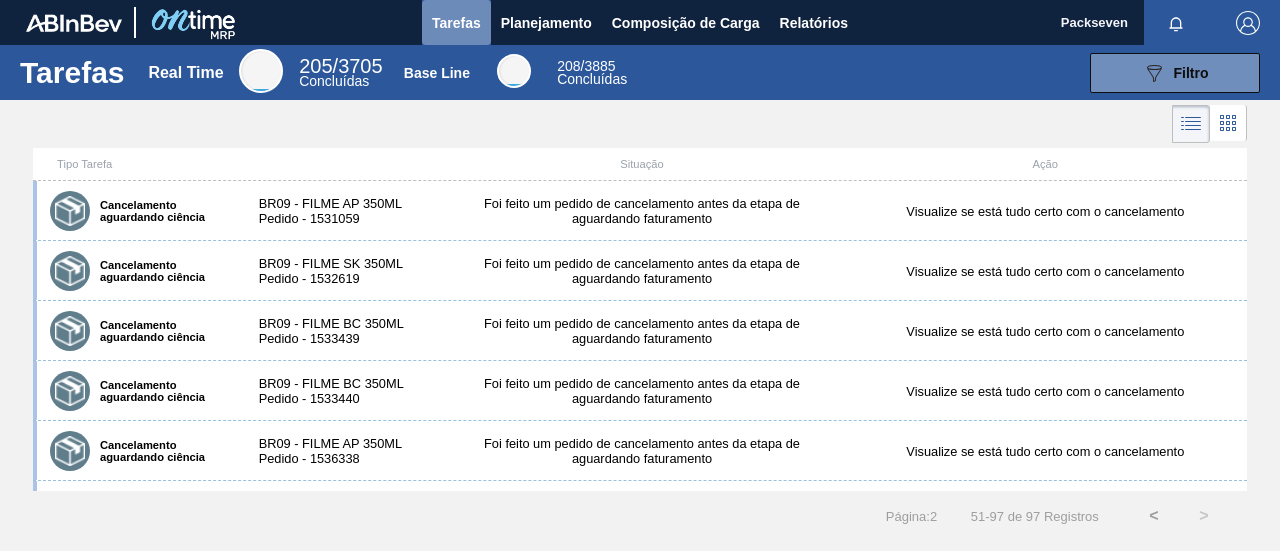 click on "Tarefas" at bounding box center [456, 23] 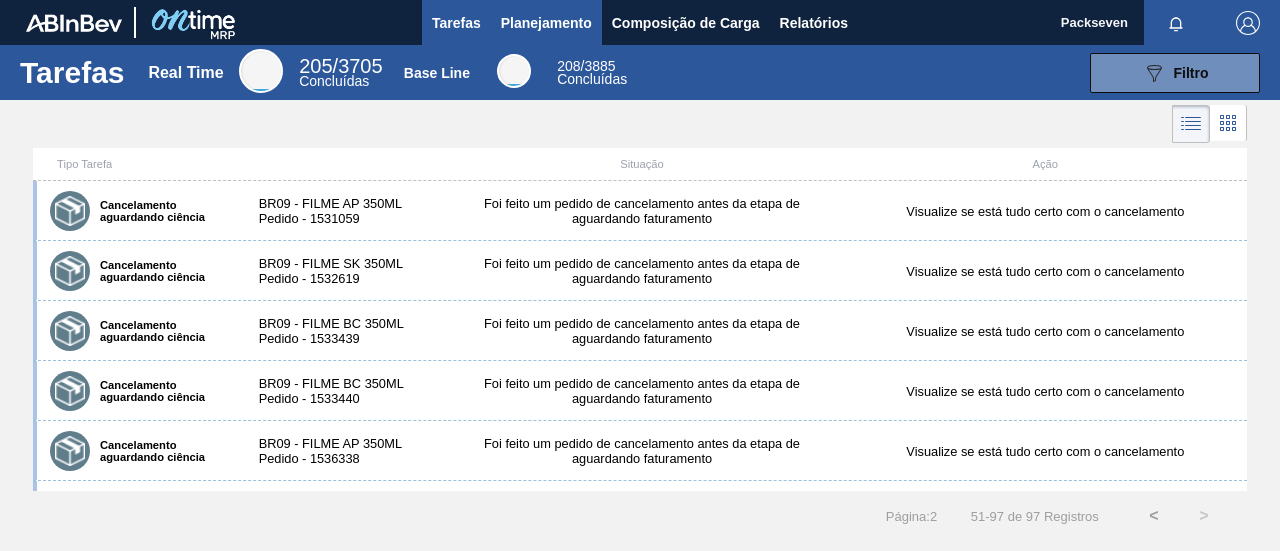 click on "Planejamento" at bounding box center (546, 23) 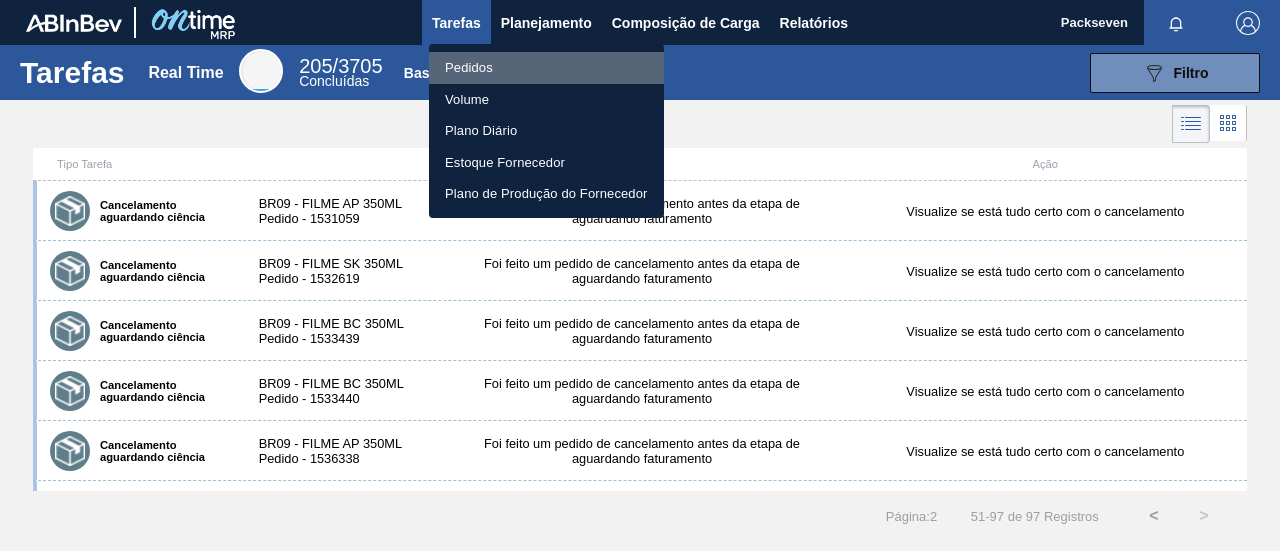 click on "Pedidos" at bounding box center [546, 68] 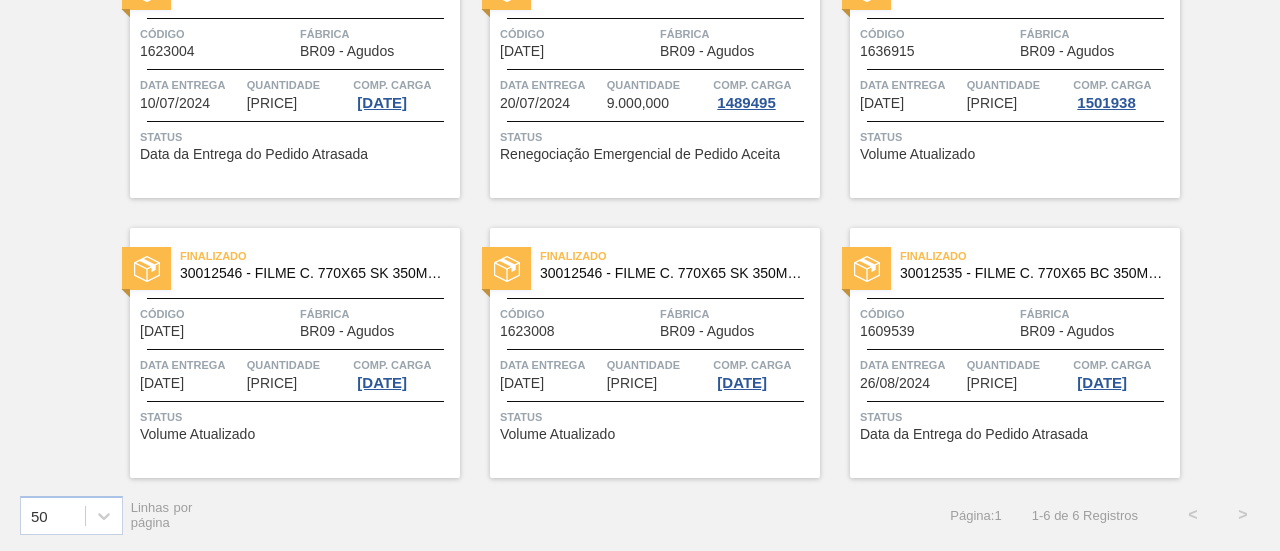 scroll, scrollTop: 0, scrollLeft: 0, axis: both 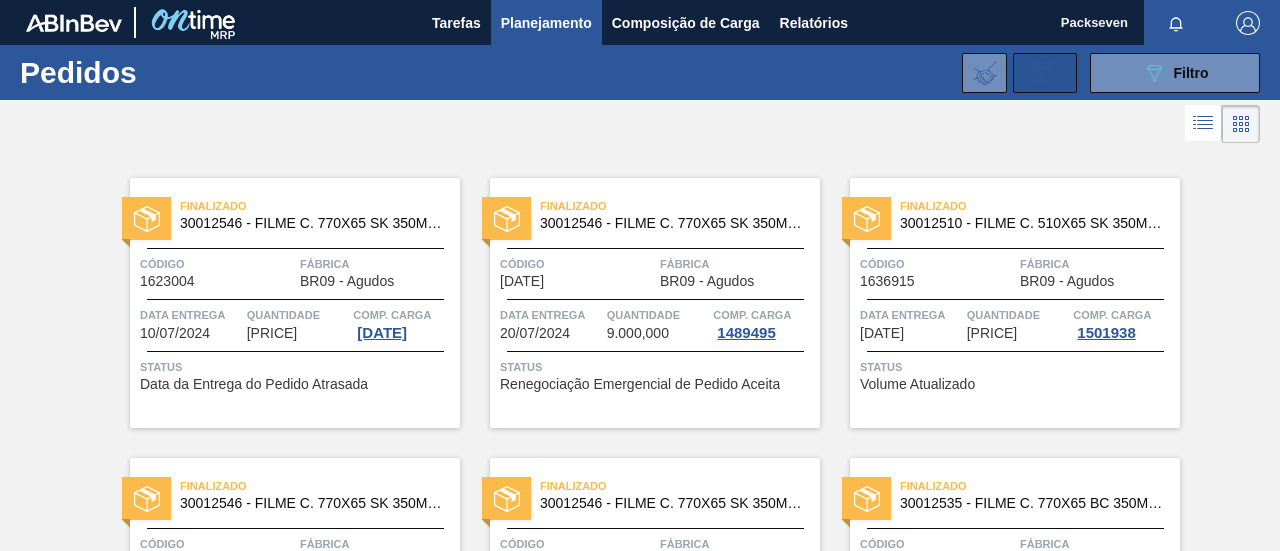 click 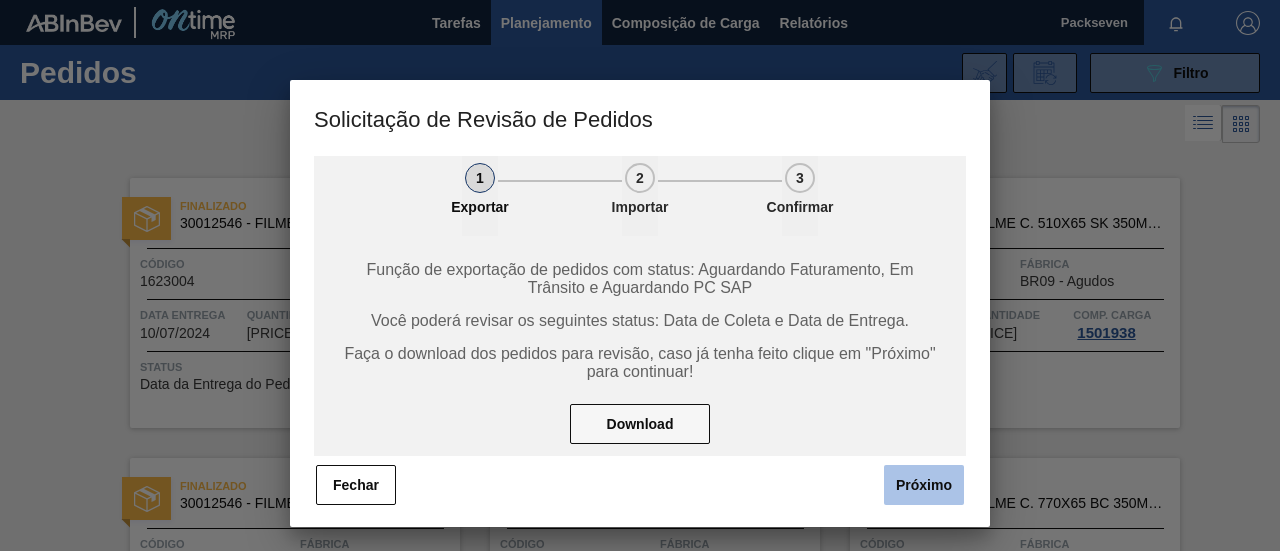 click on "Próximo" at bounding box center (924, 485) 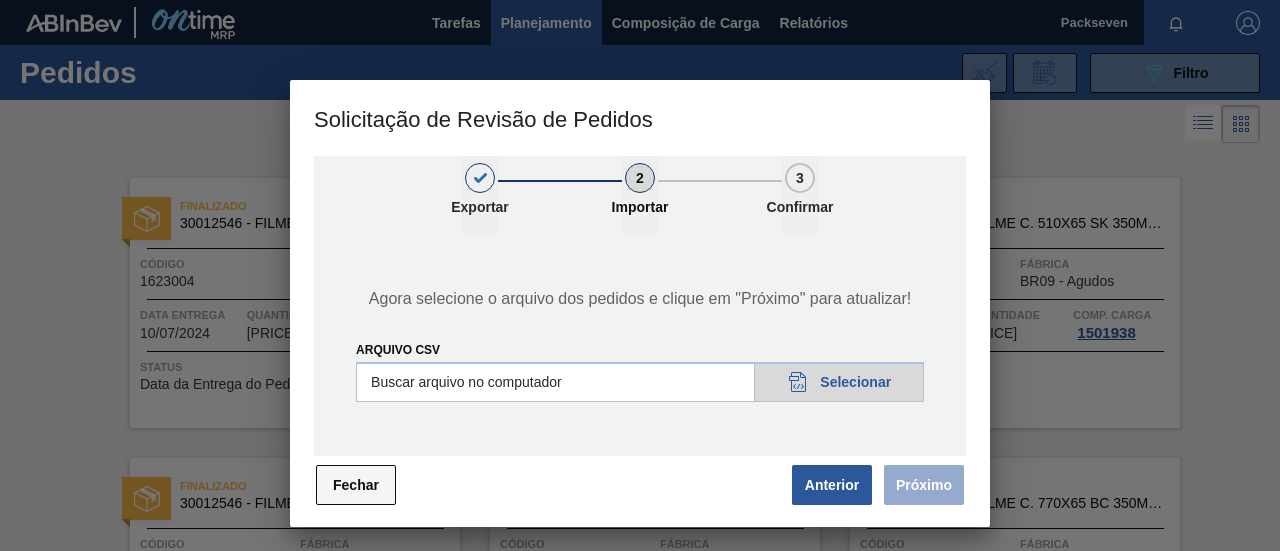 click on "Fechar" at bounding box center (356, 485) 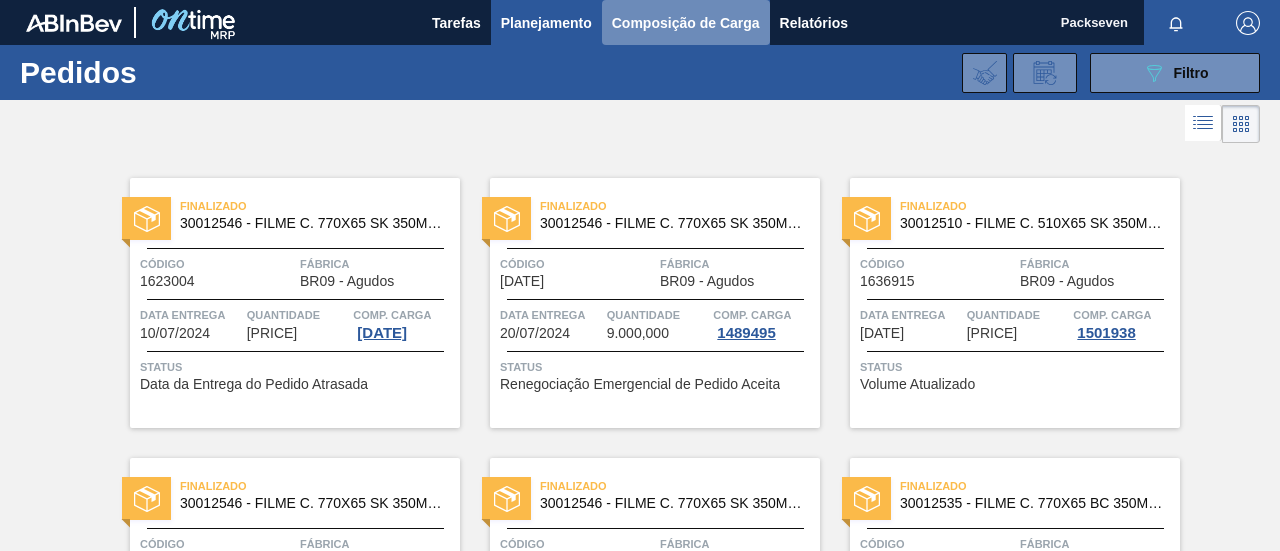 click on "Composição de Carga" at bounding box center (686, 22) 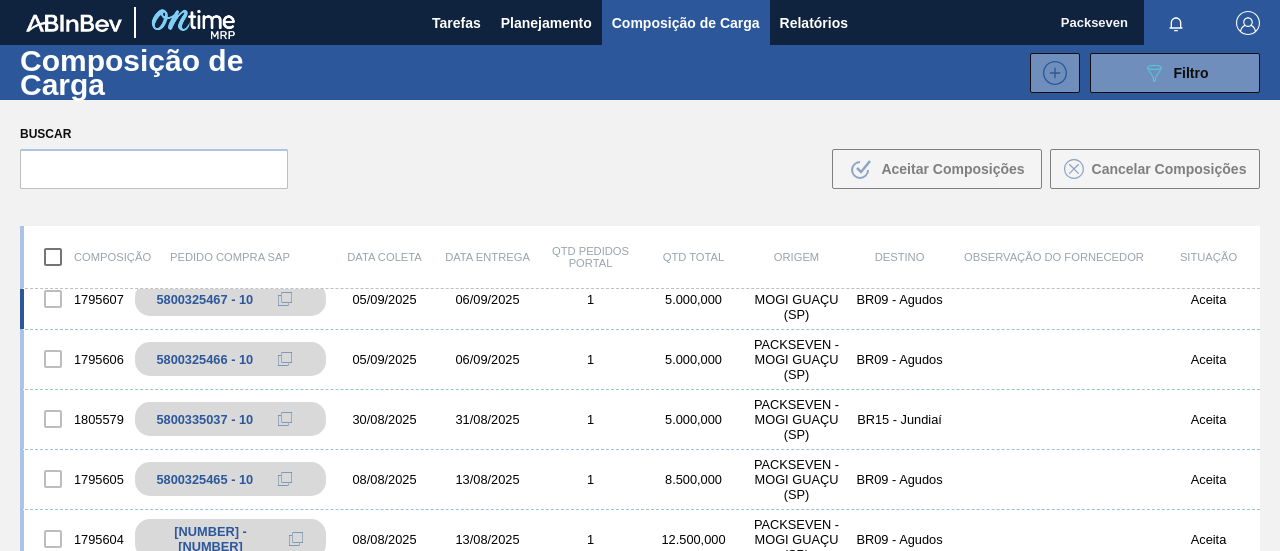 scroll, scrollTop: 200, scrollLeft: 0, axis: vertical 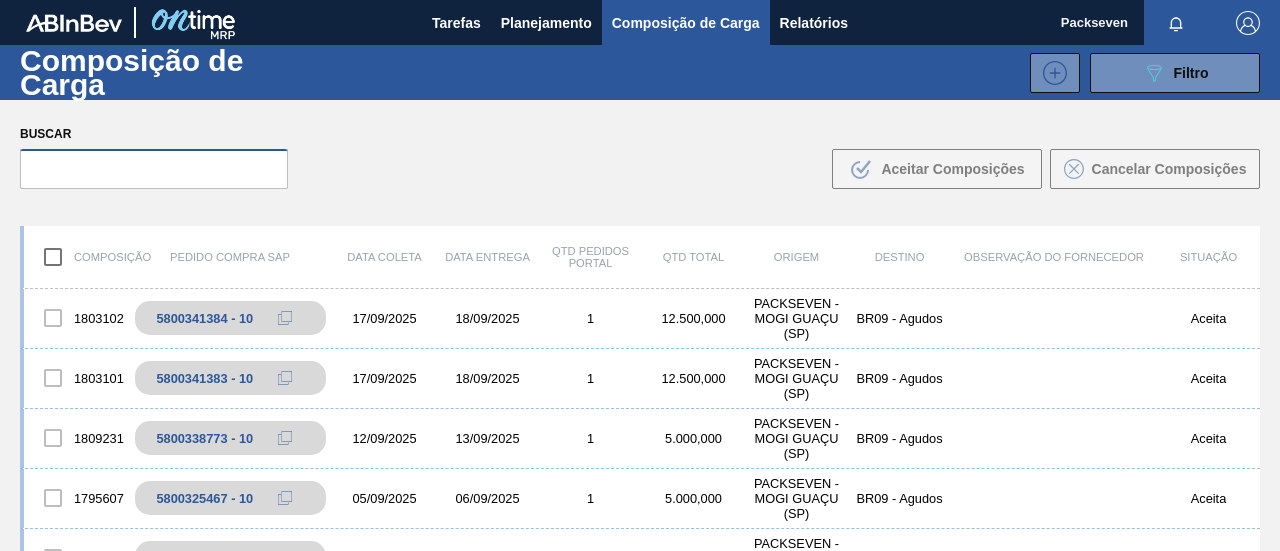 click at bounding box center (154, 169) 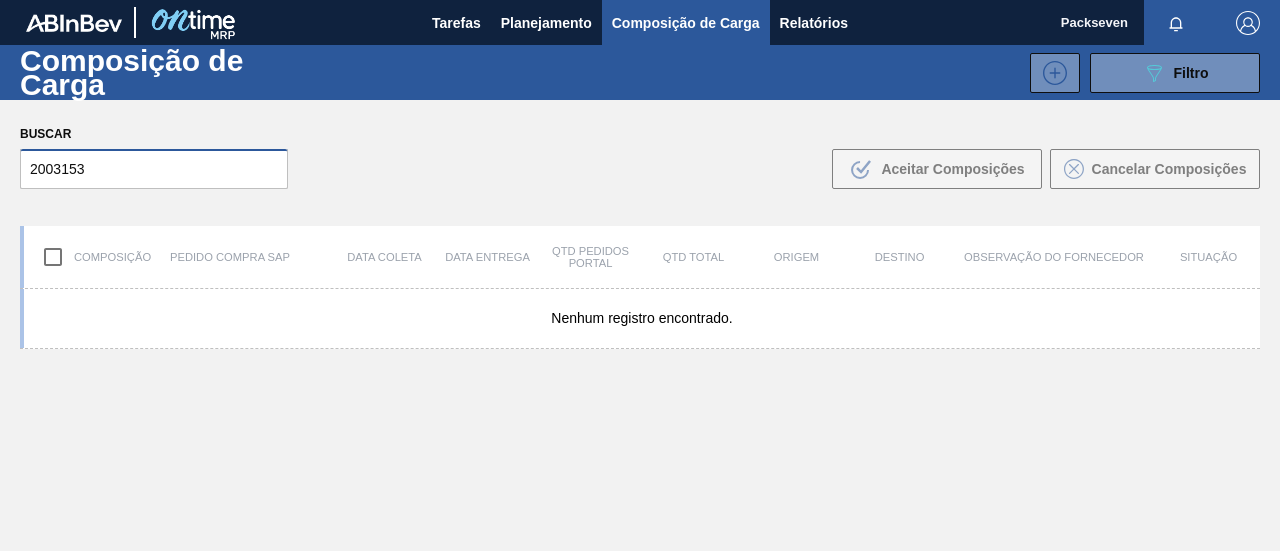 type on "2003153" 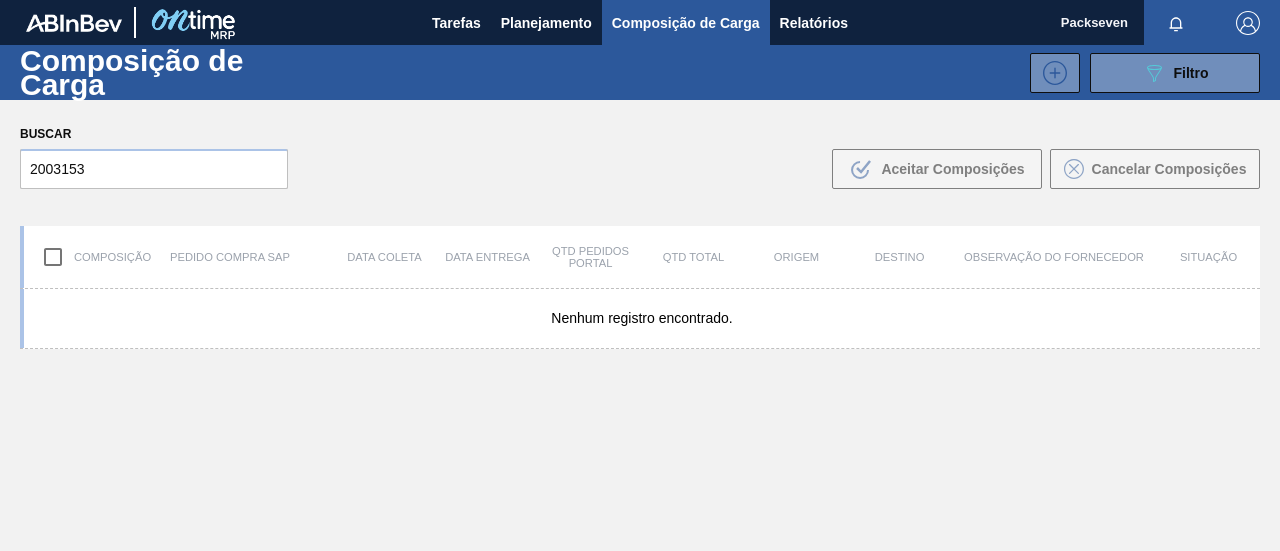 click on "Buscar 2003153 .b{fill:var(--color-action-default)} Aceitar Composições Cancelar Composições" at bounding box center [640, 154] 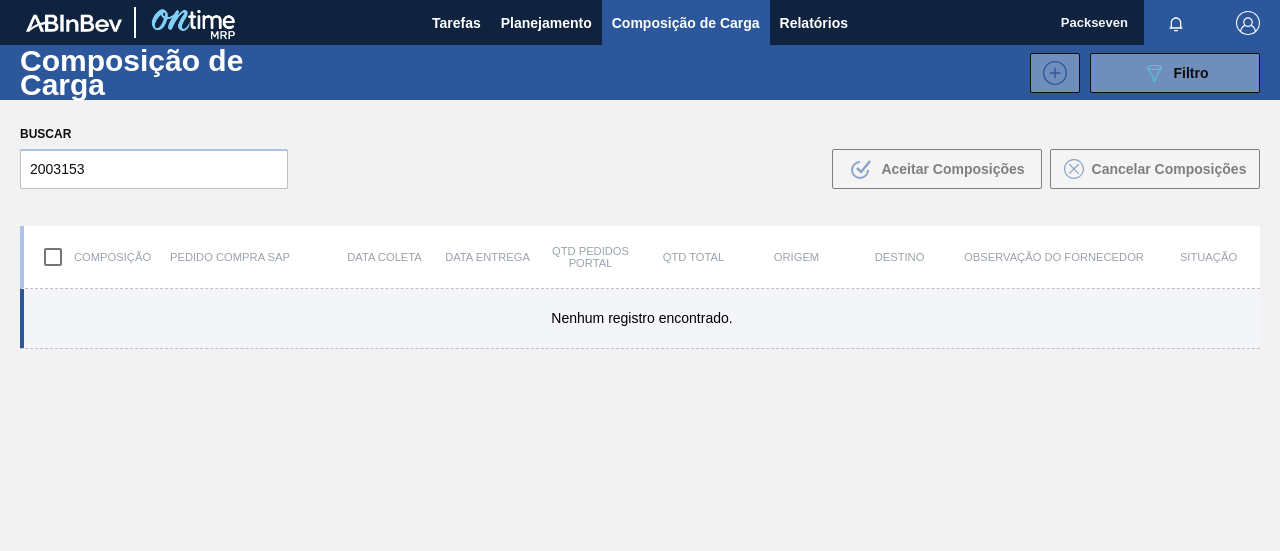 click on "Nenhum registro encontrado." at bounding box center (642, 318) 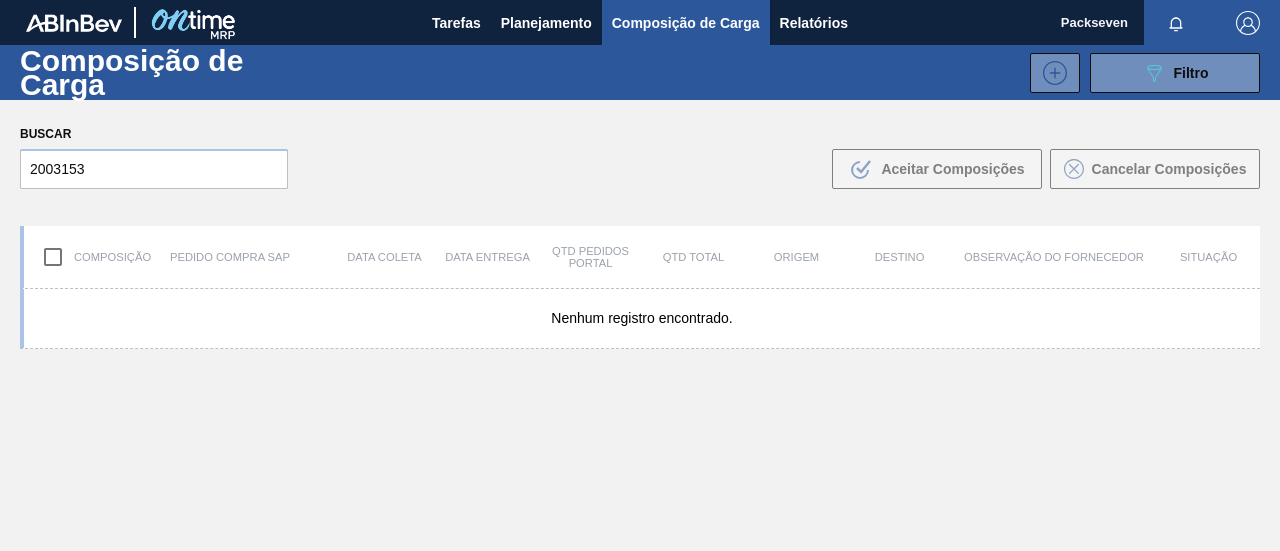 click on "Composição de Carga" at bounding box center (686, 23) 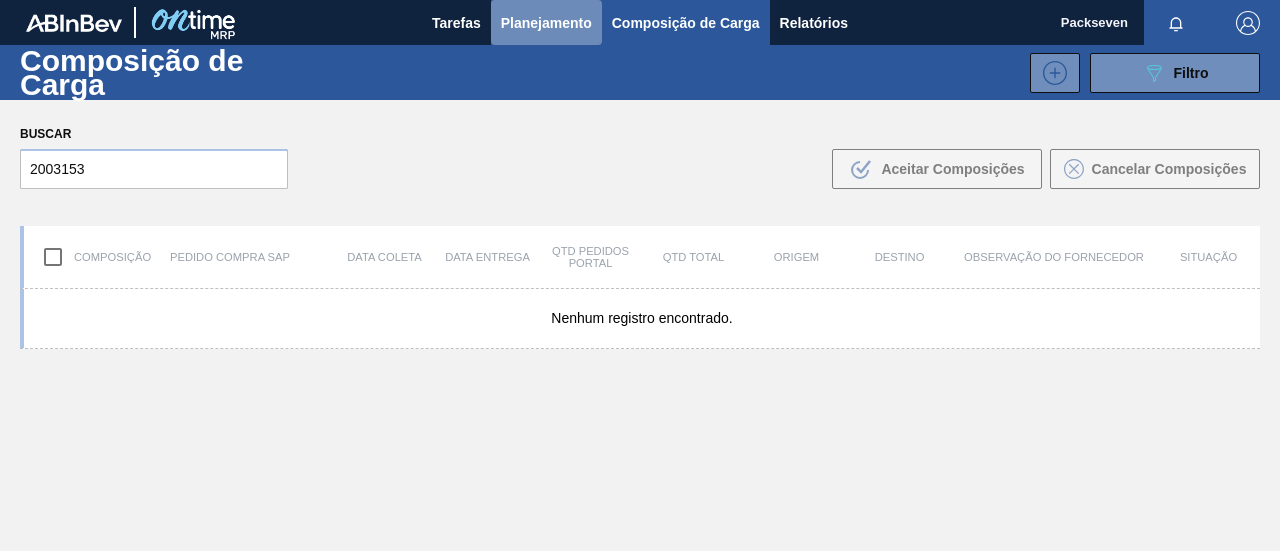 click on "Planejamento" at bounding box center (546, 23) 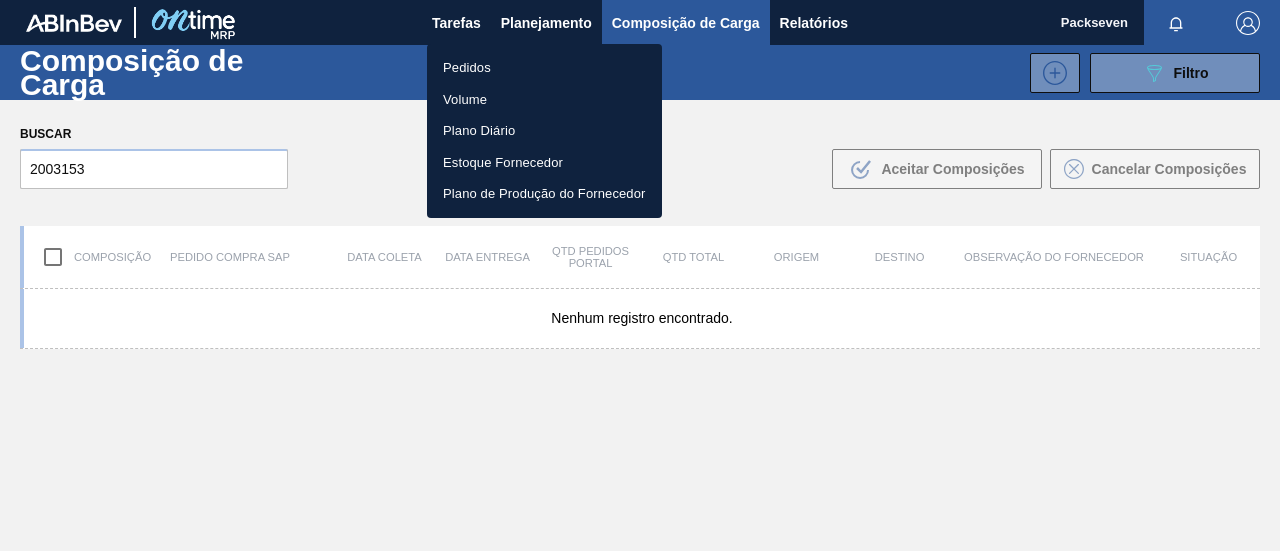 click on "Pedidos" at bounding box center [544, 68] 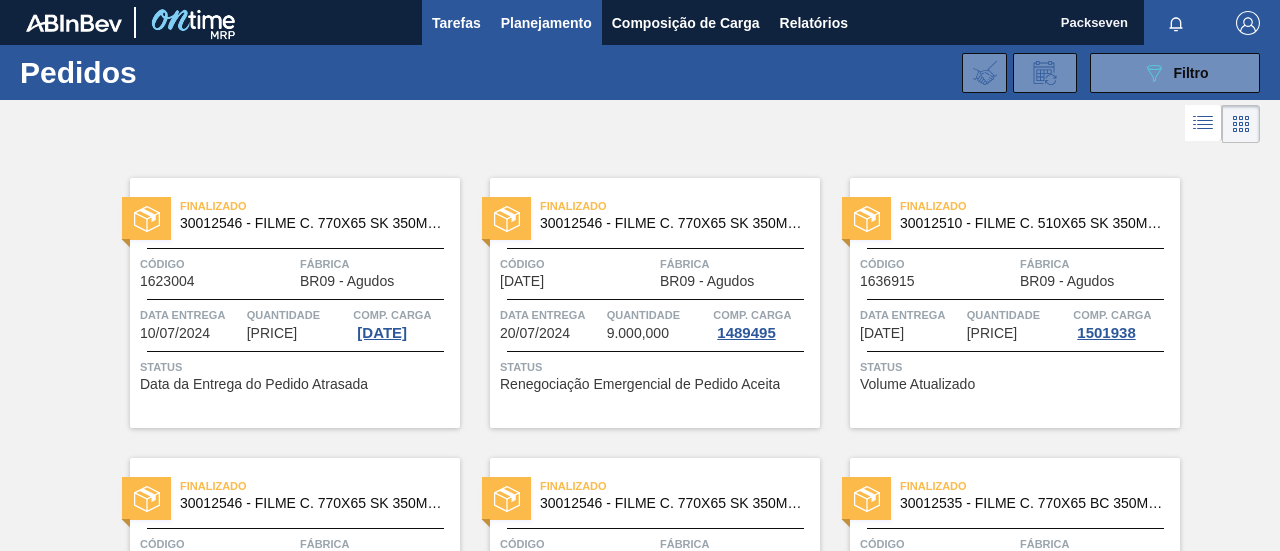 click on "Tarefas" at bounding box center [456, 23] 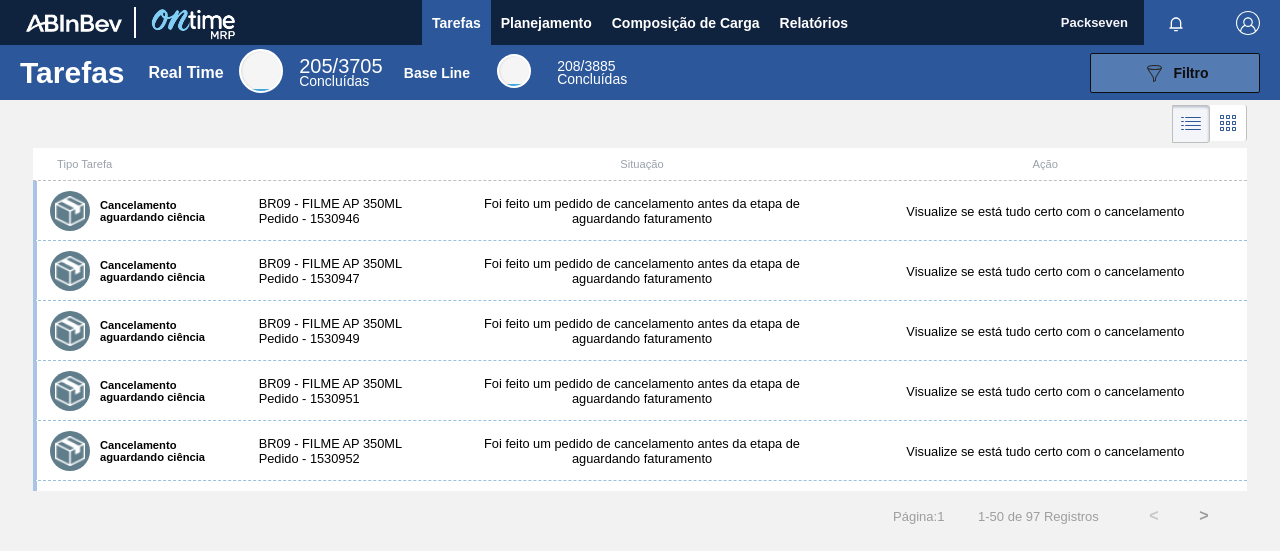 click on "089F7B8B-B2A5-4AFE-B5C0-19BA573D28AC Filtro" at bounding box center [1175, 73] 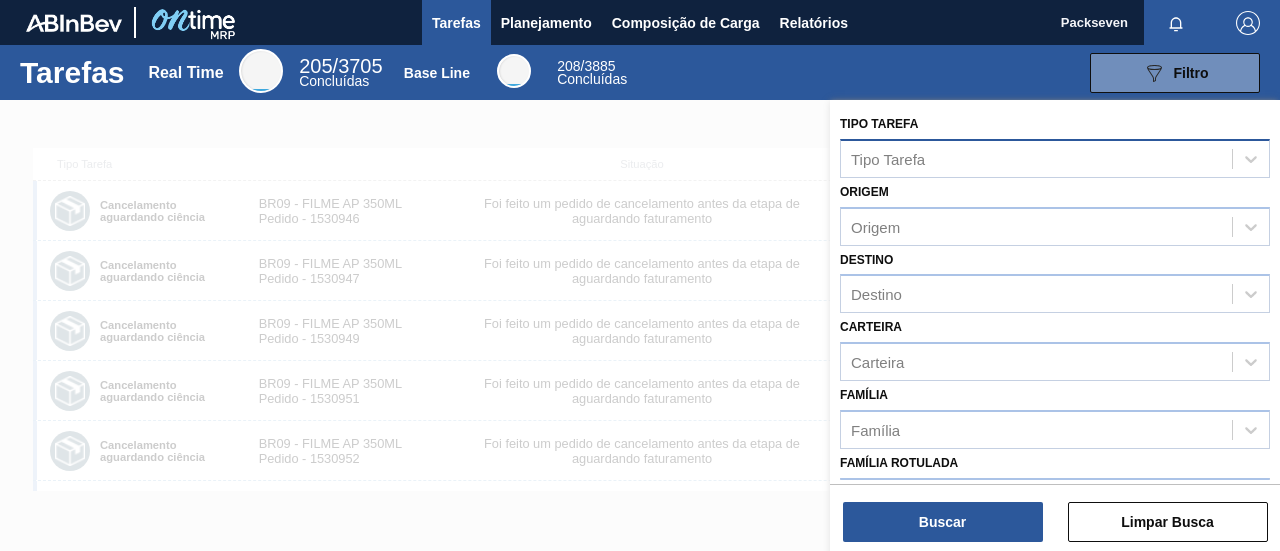 click on "Tipo Tarefa" at bounding box center [1036, 158] 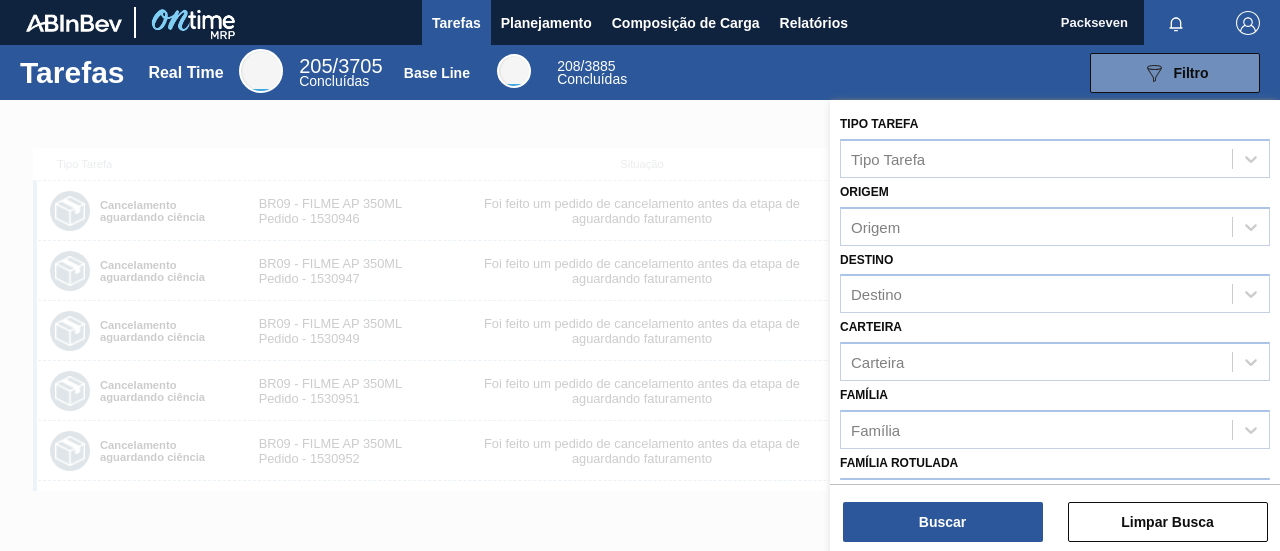 click at bounding box center (640, 375) 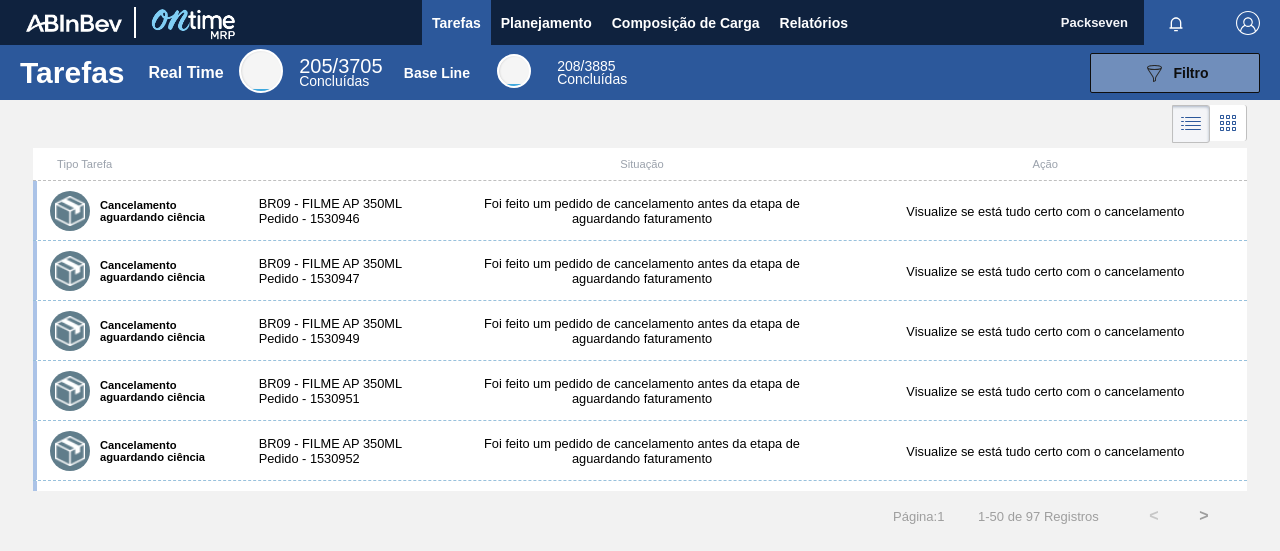 click 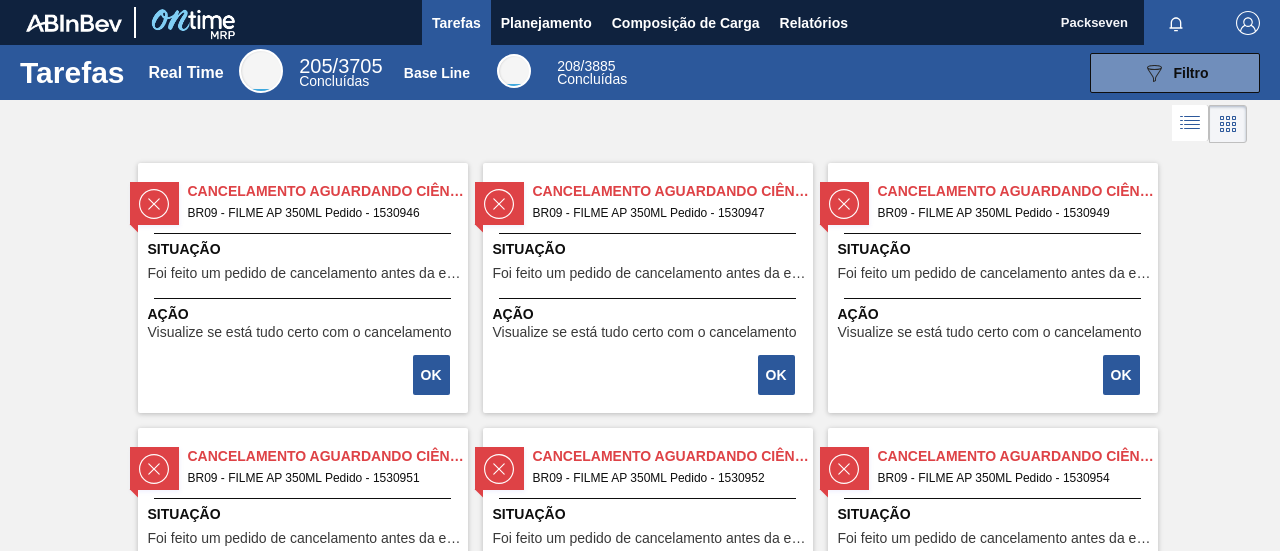click at bounding box center (640, 124) 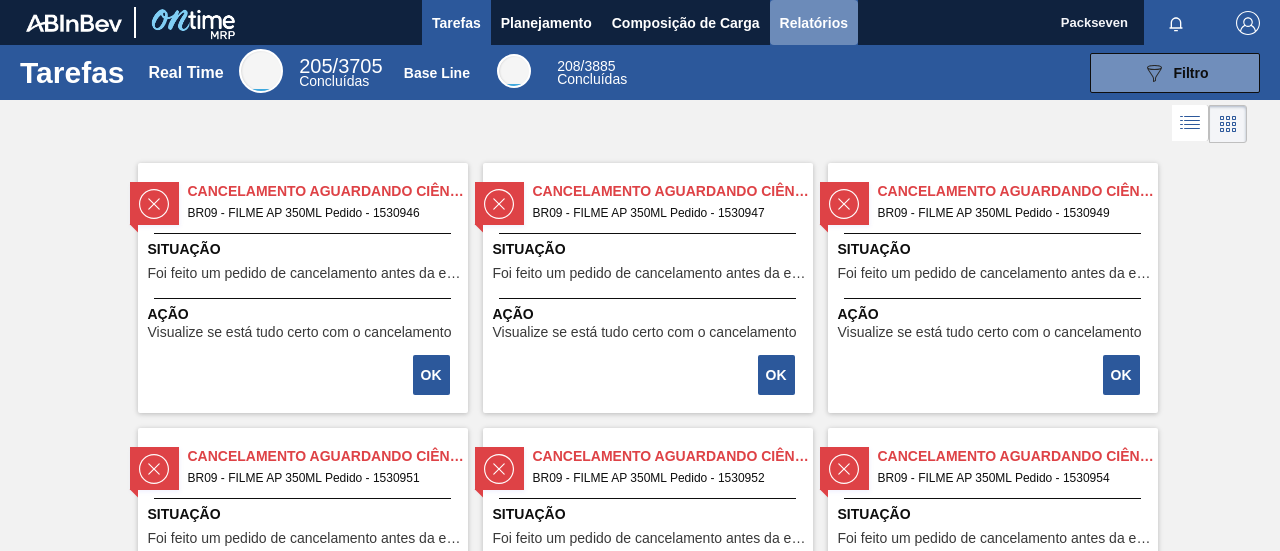 click on "Relatórios" at bounding box center (814, 23) 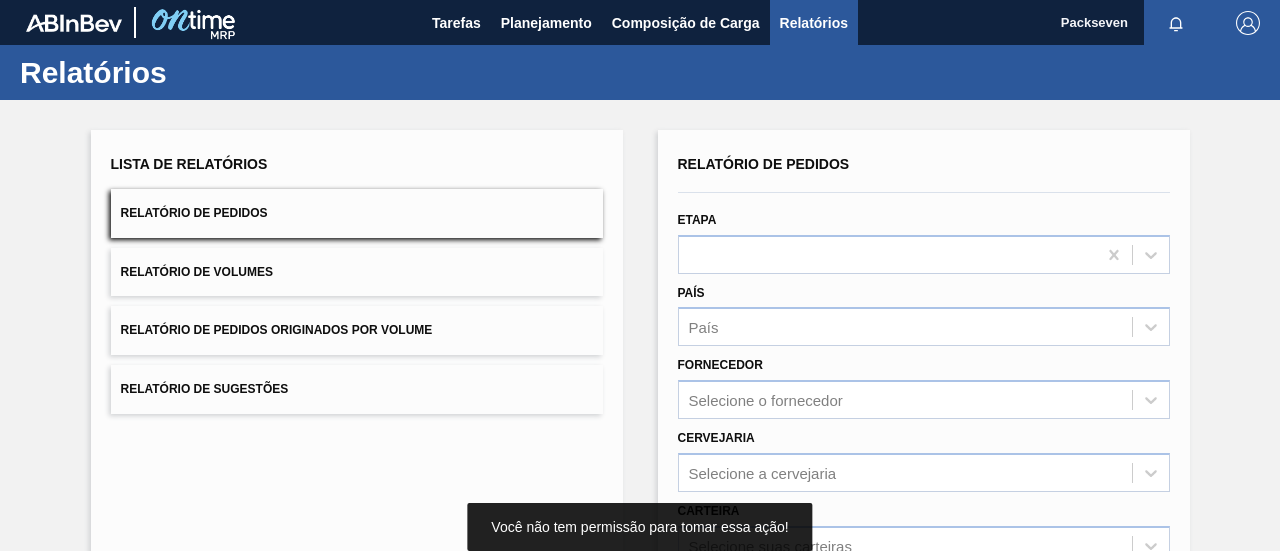 click on "Relatório de Pedidos" at bounding box center (357, 213) 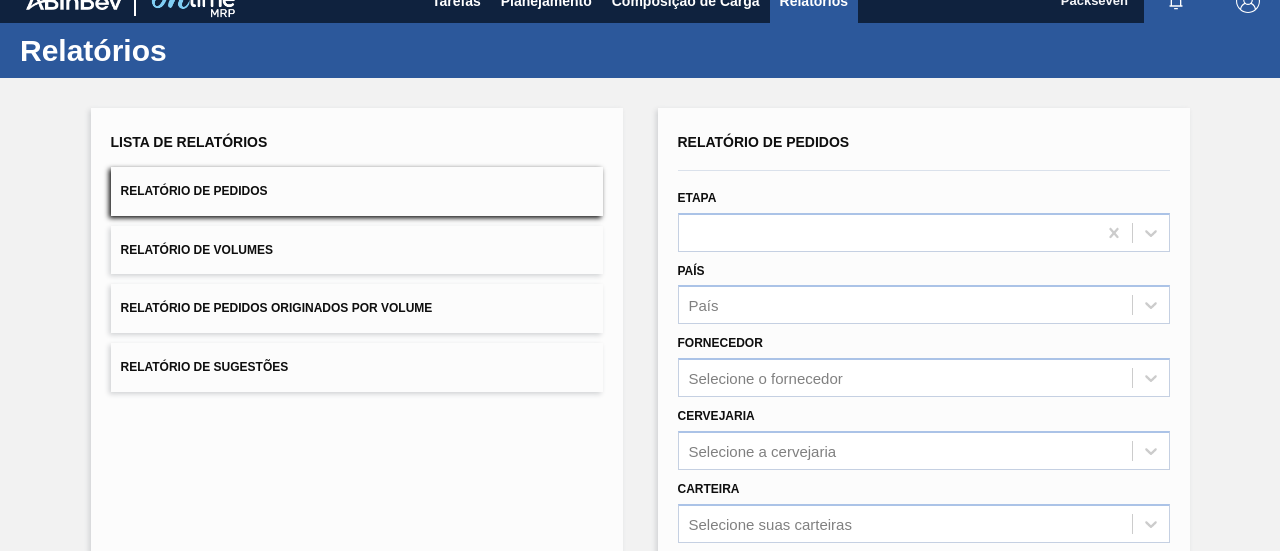 scroll, scrollTop: 0, scrollLeft: 0, axis: both 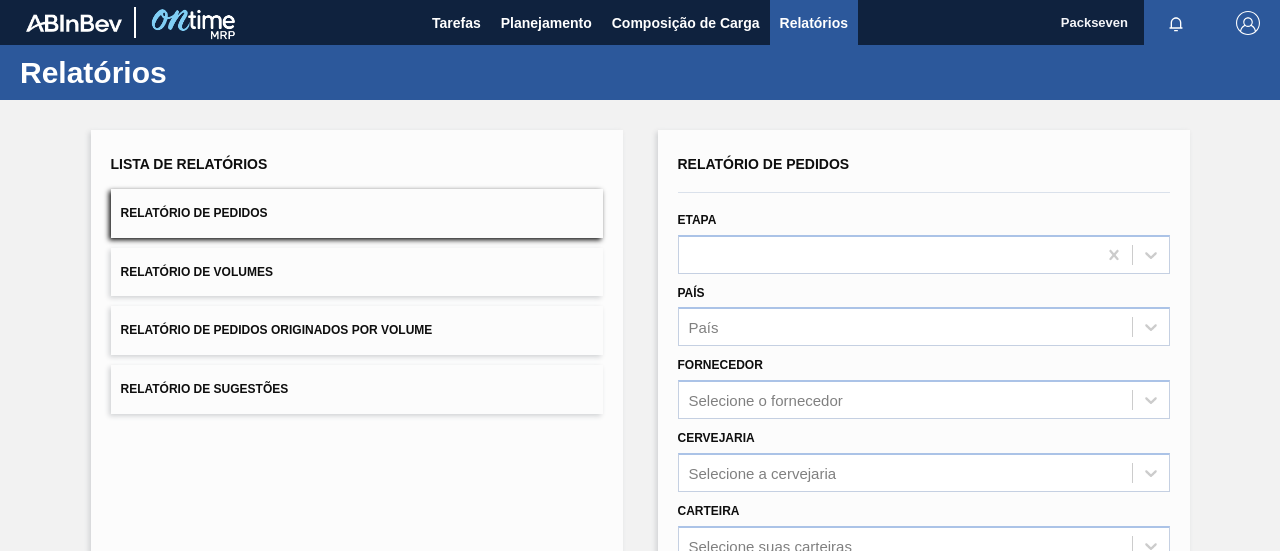 click at bounding box center [74, 23] 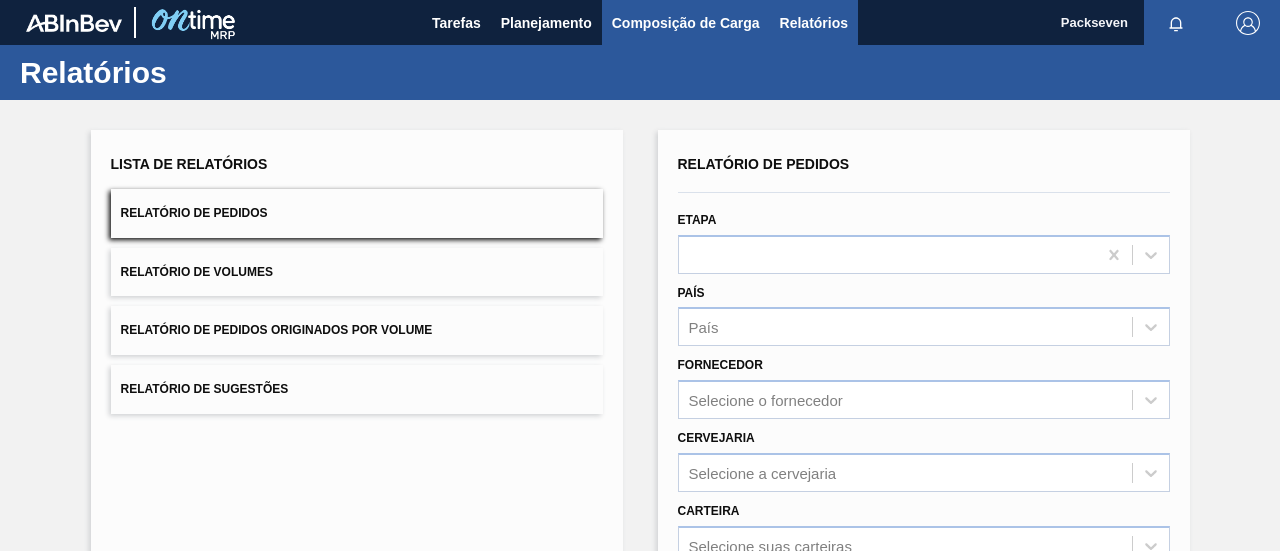 click on "Composição de Carga" at bounding box center [686, 22] 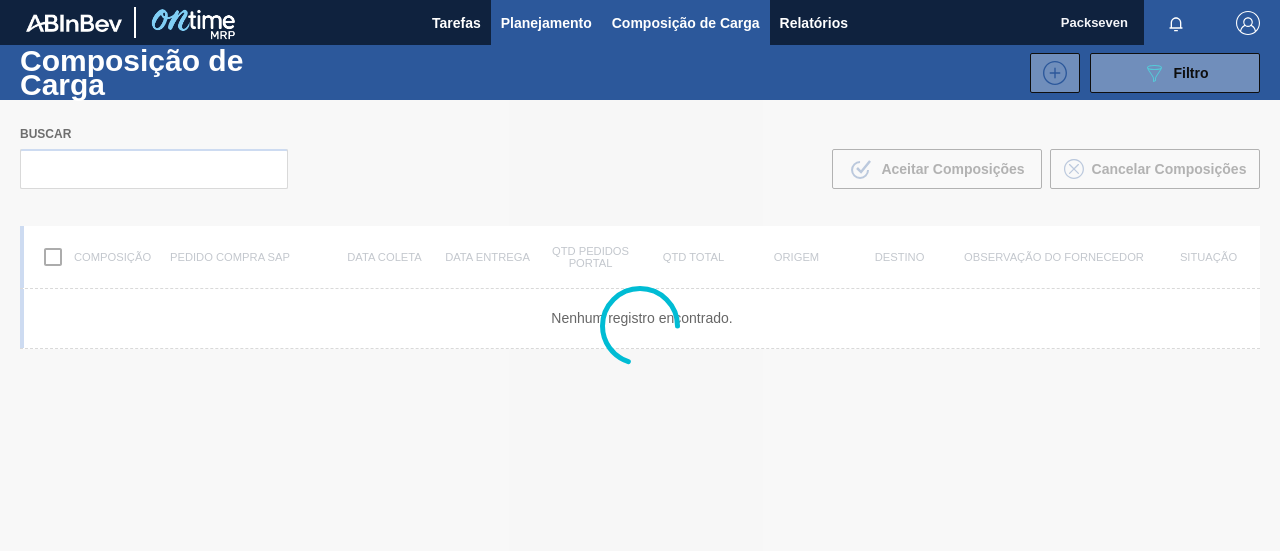 click on "Planejamento" at bounding box center (546, 23) 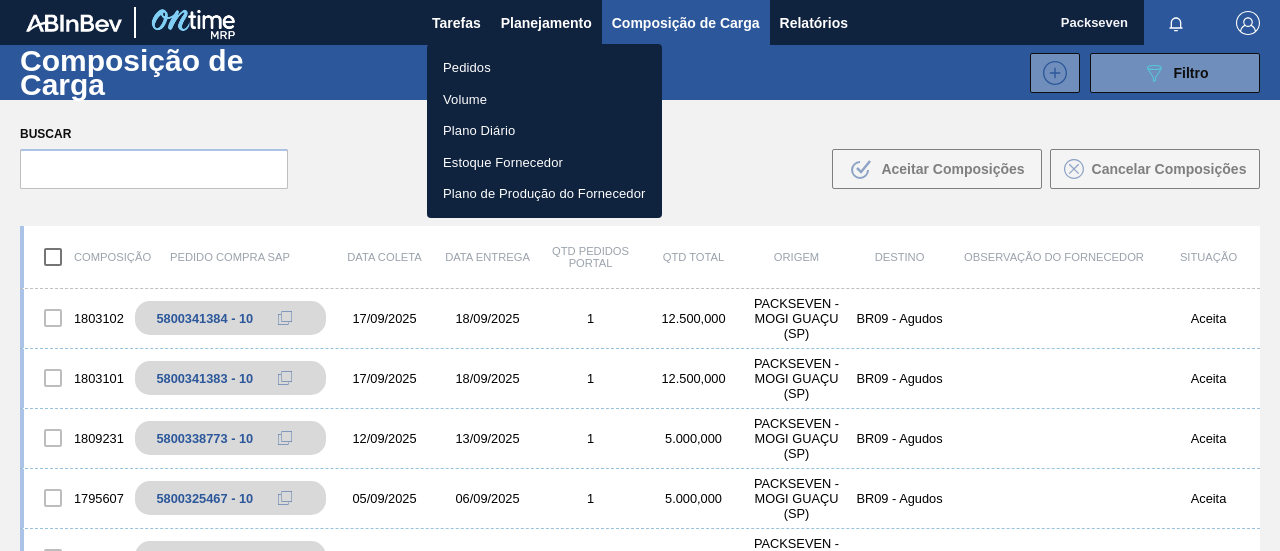 click on "Pedidos" at bounding box center (544, 68) 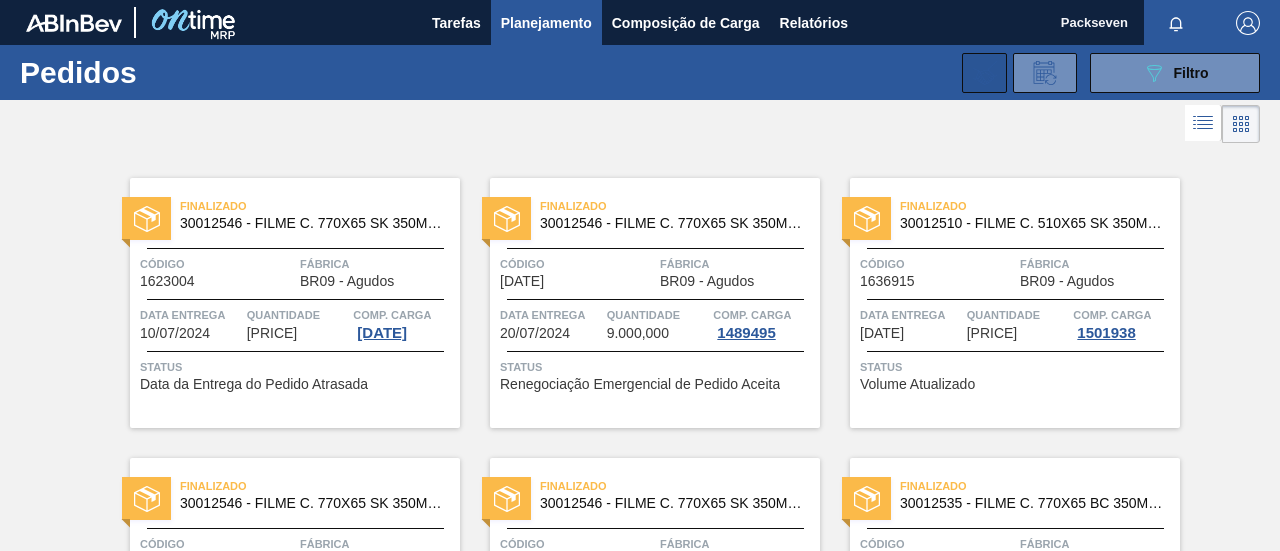 click 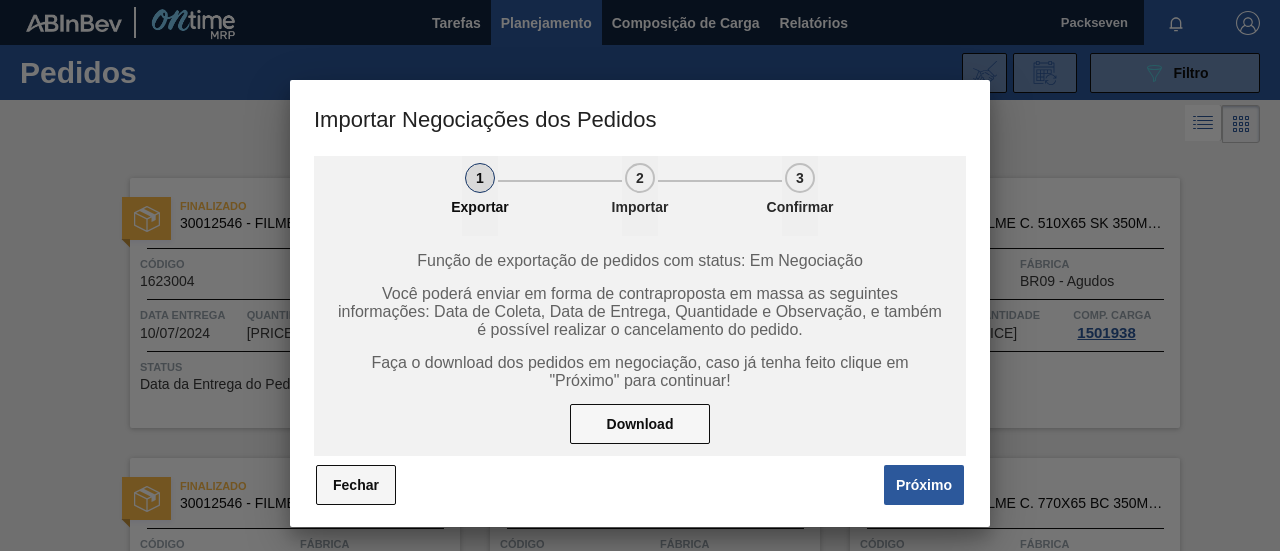 click on "Fechar" at bounding box center (356, 485) 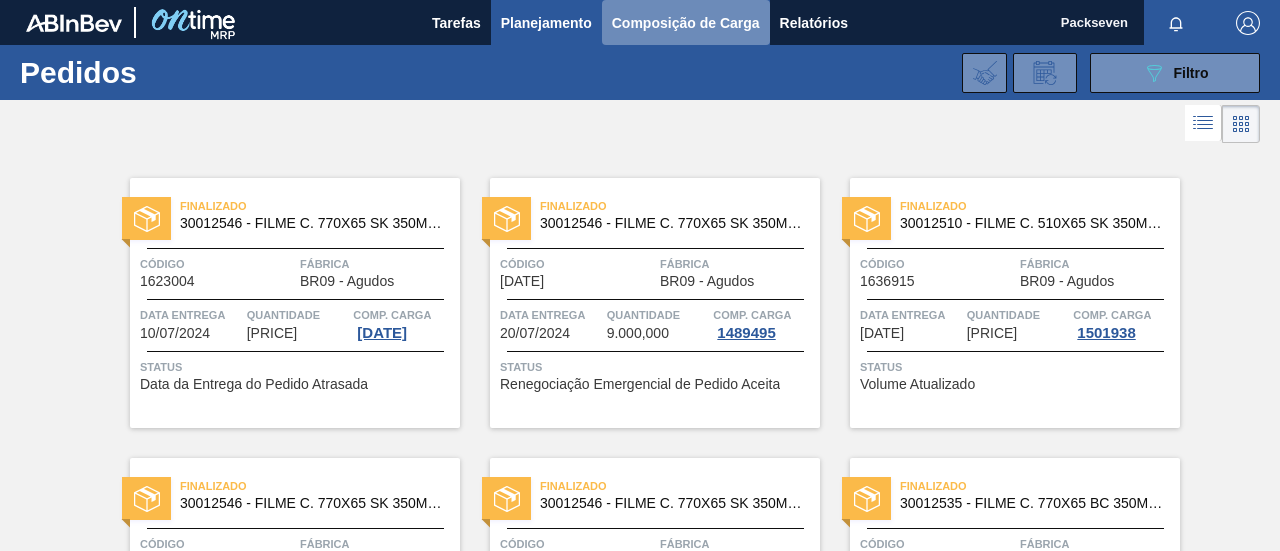 click on "Composição de Carga" at bounding box center [686, 23] 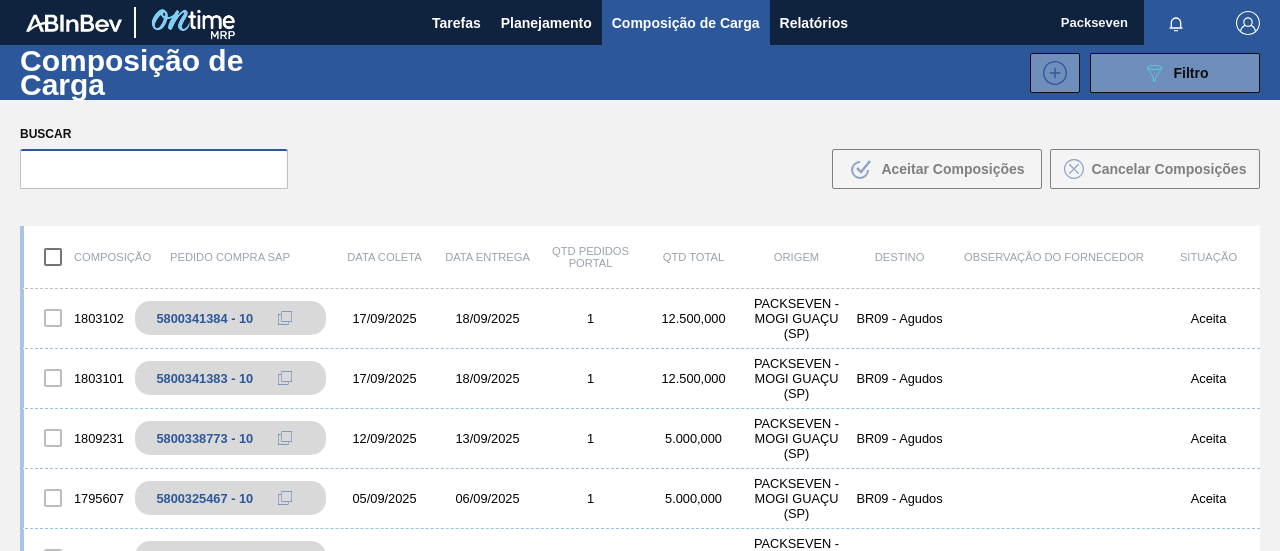 click at bounding box center [154, 169] 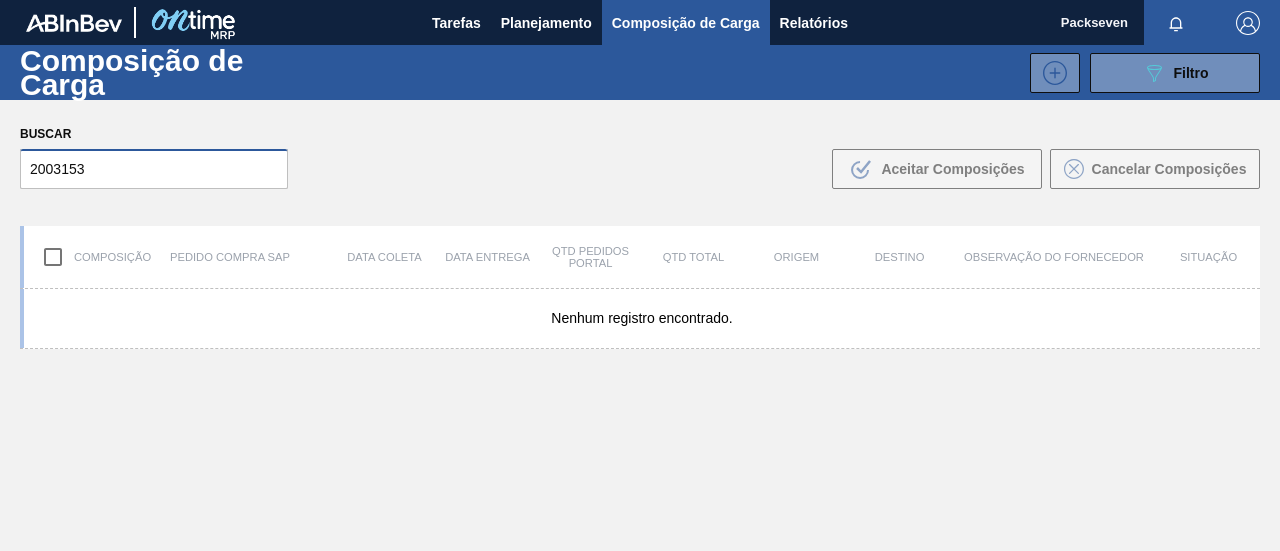 type on "2003153" 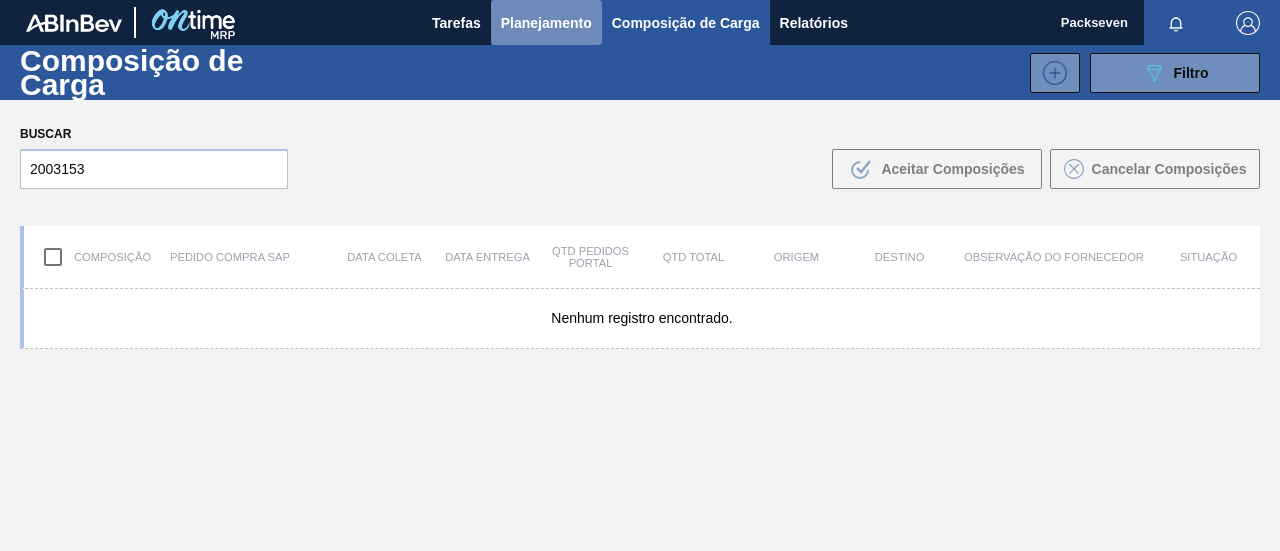 click on "Planejamento" at bounding box center (546, 23) 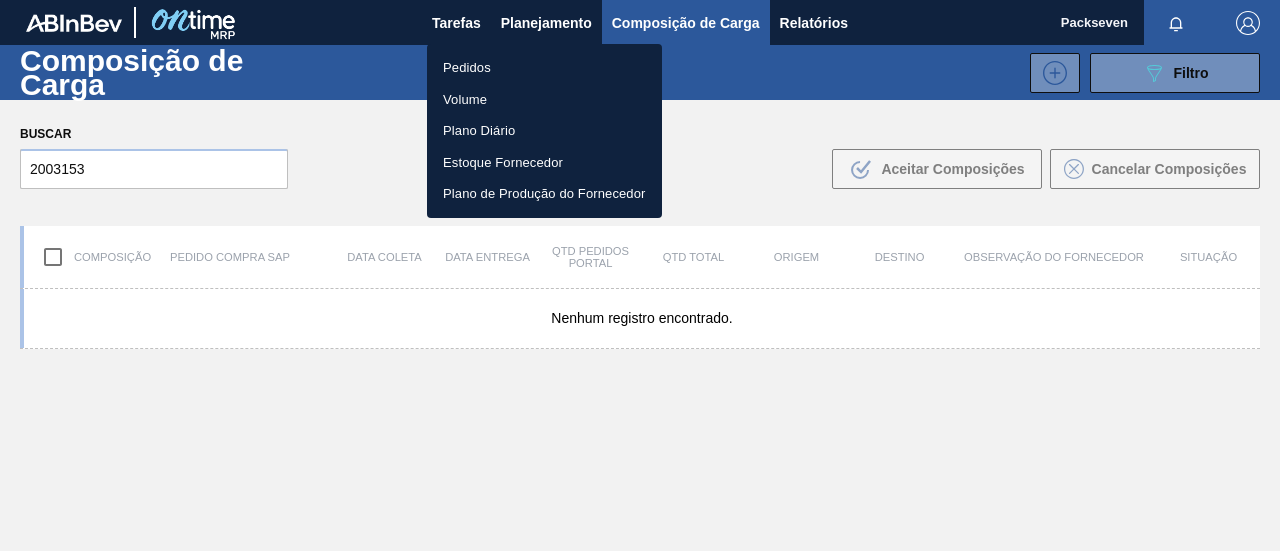 click on "Volume" at bounding box center [544, 100] 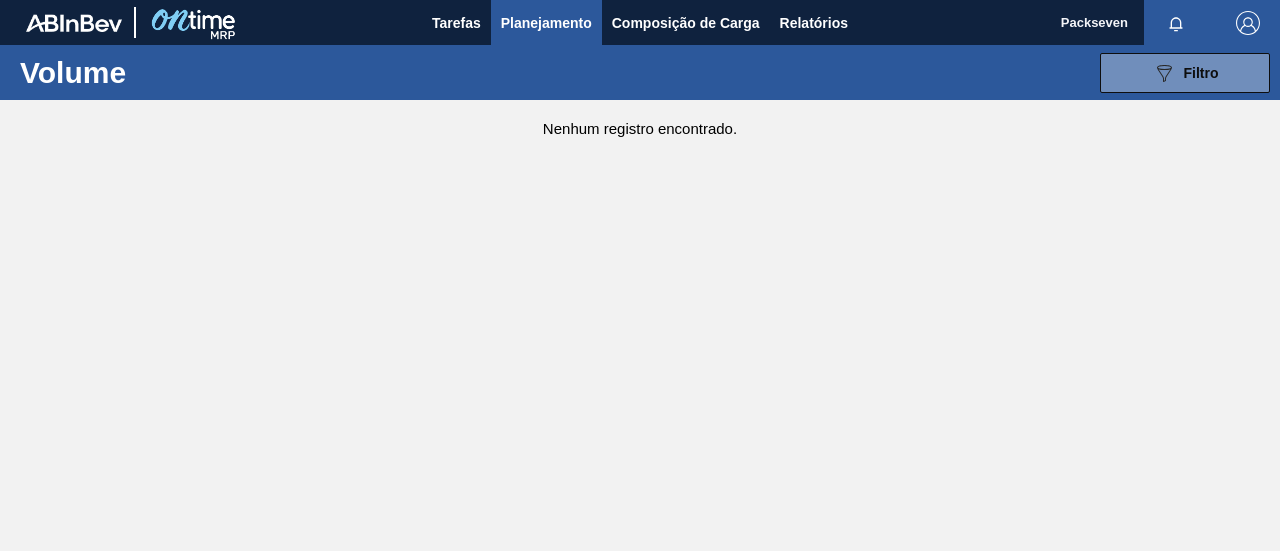 click on "Planejamento" at bounding box center (546, 23) 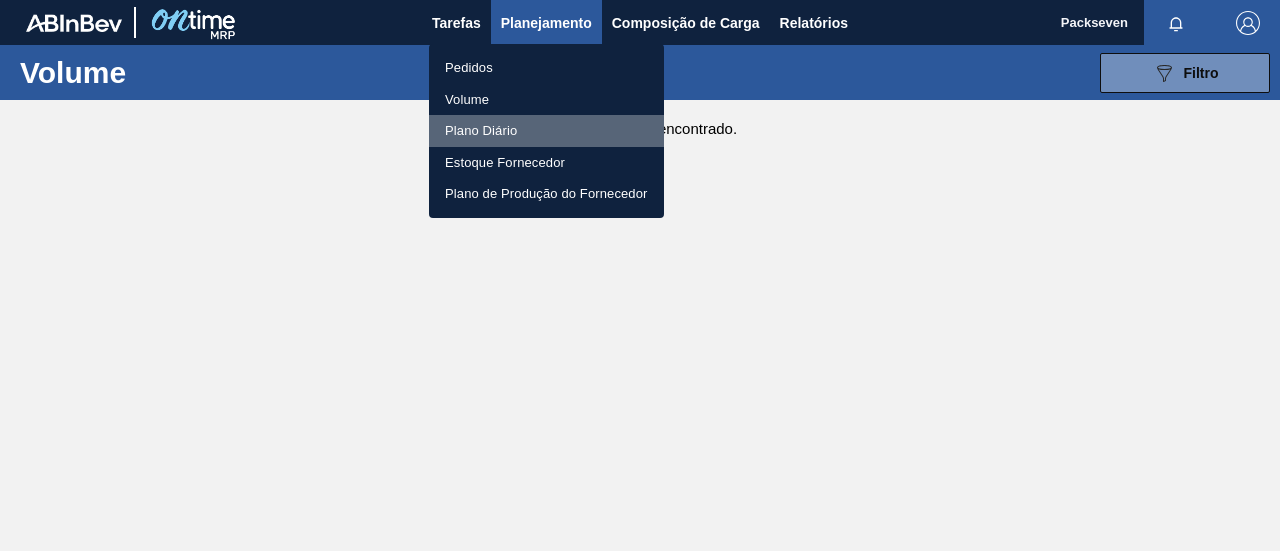 click on "Plano Diário" at bounding box center (546, 131) 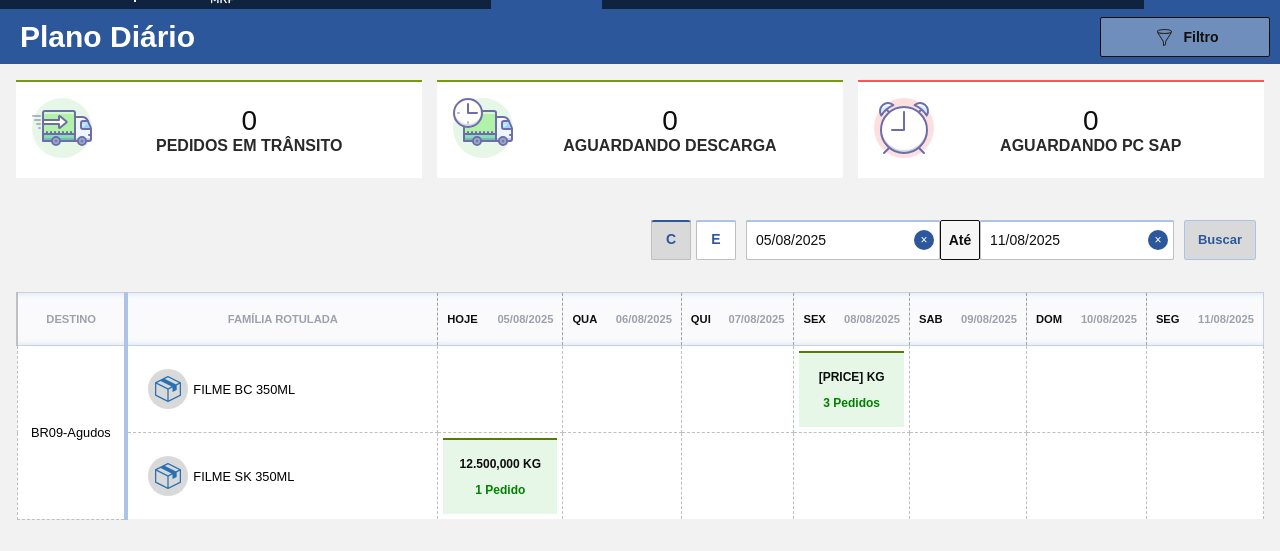scroll, scrollTop: 0, scrollLeft: 0, axis: both 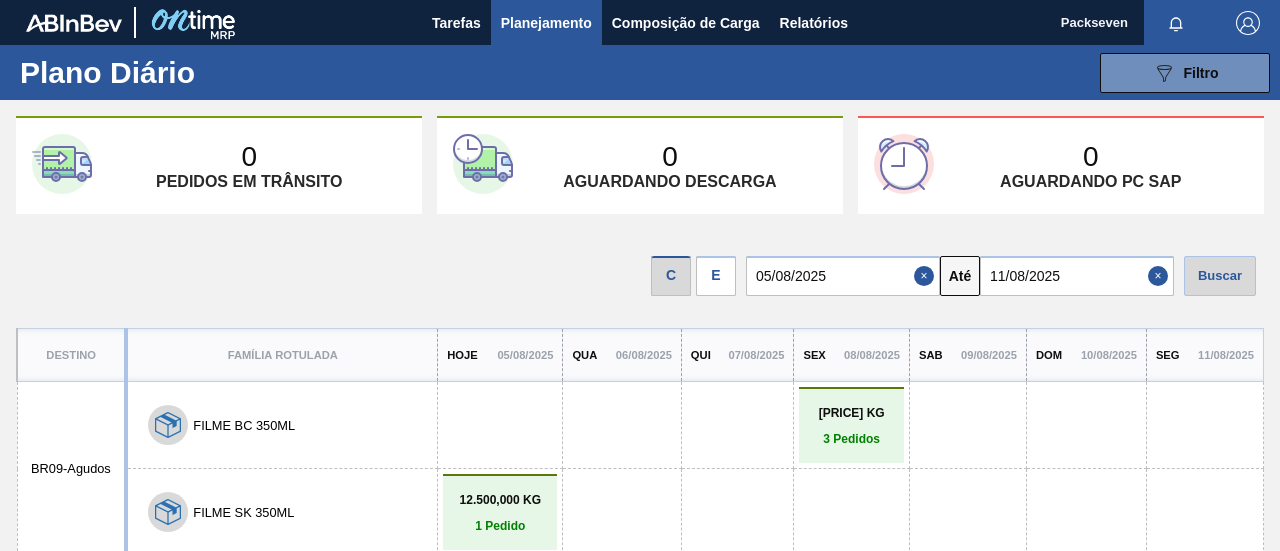 click at bounding box center [134, 22] 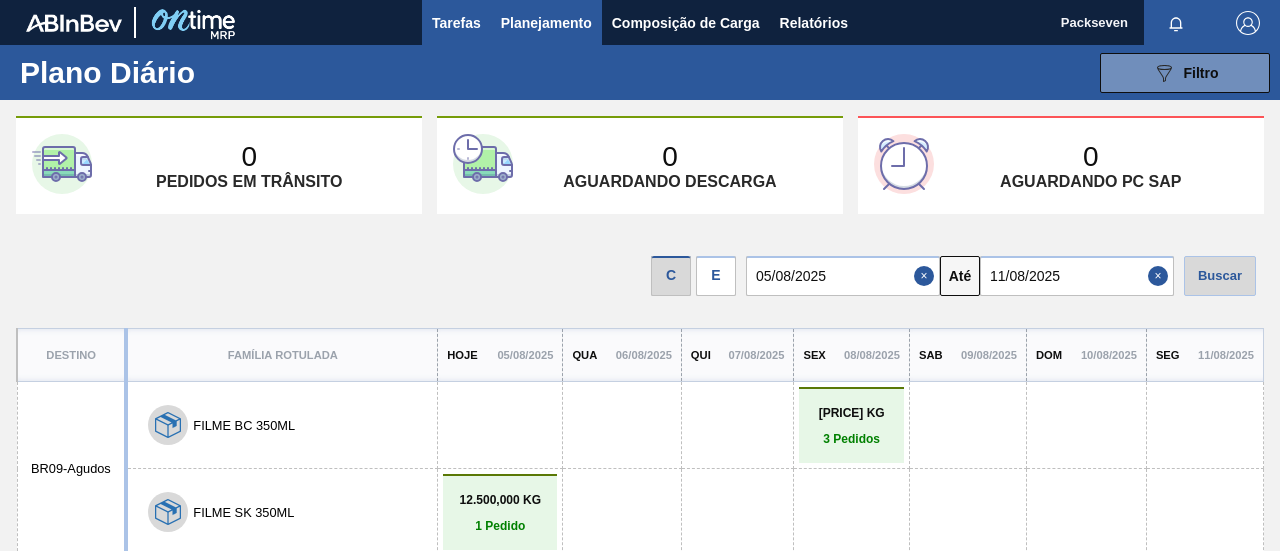 click on "Tarefas" at bounding box center [456, 23] 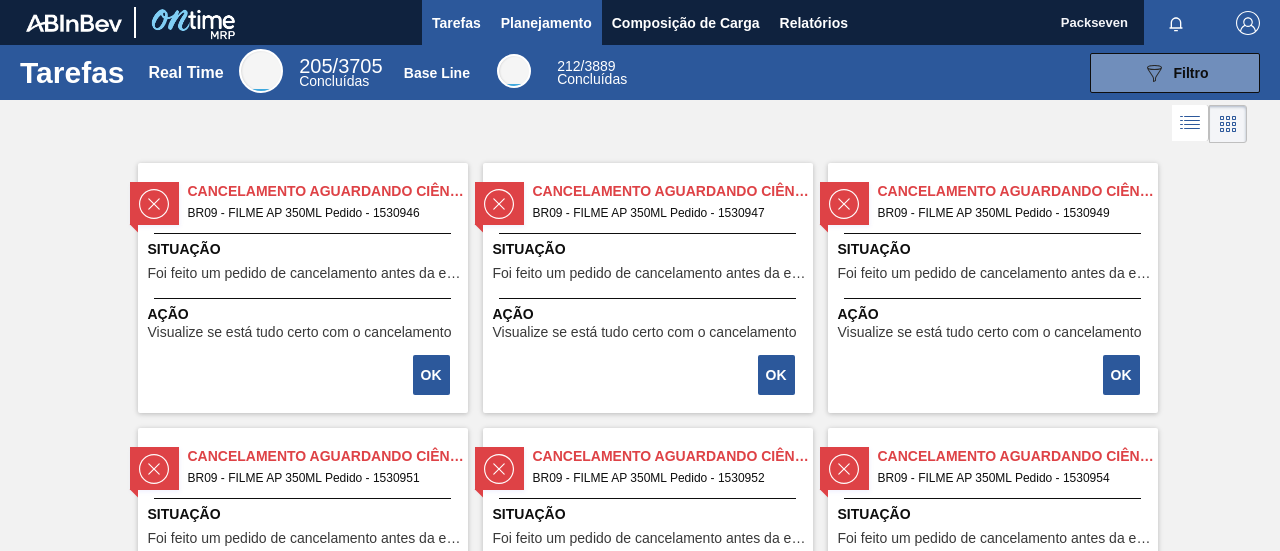 click on "Planejamento" at bounding box center [546, 23] 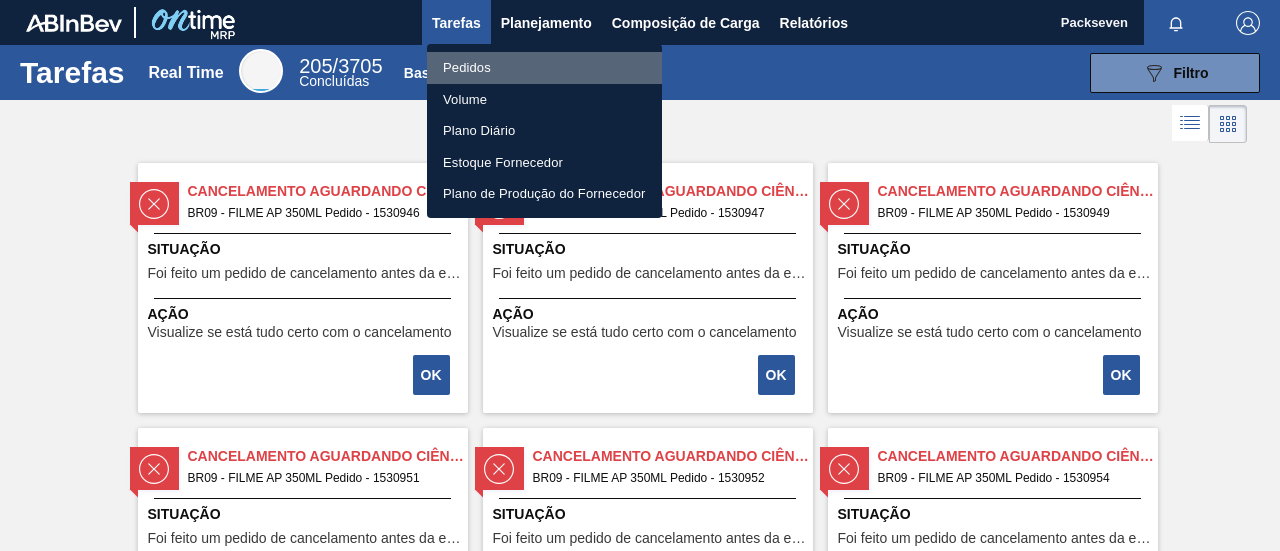 click on "Pedidos" at bounding box center [544, 68] 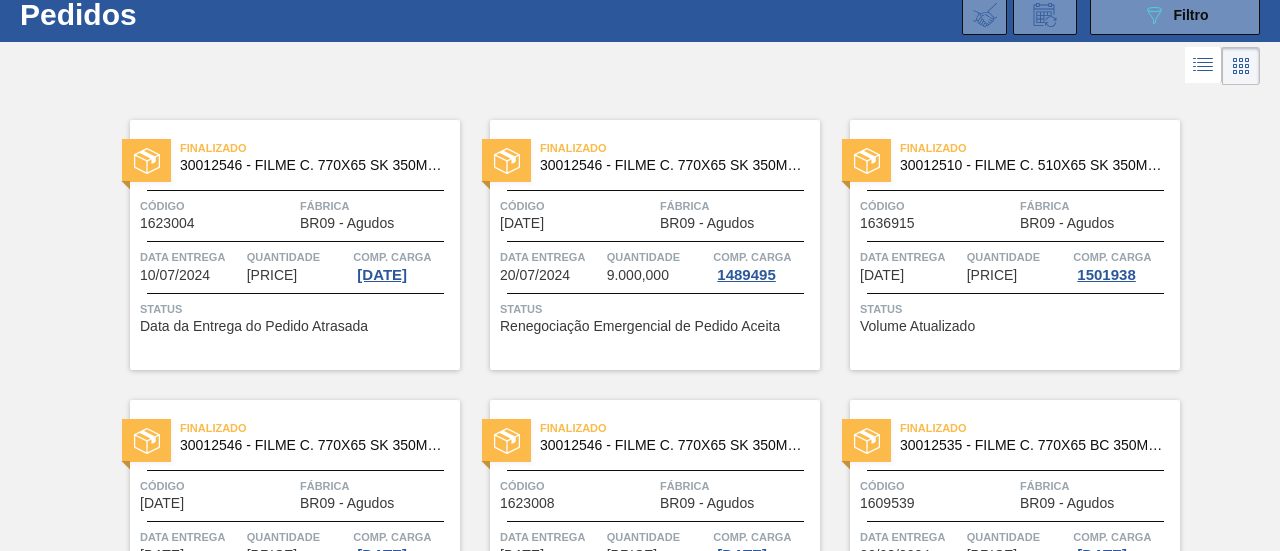 scroll, scrollTop: 0, scrollLeft: 0, axis: both 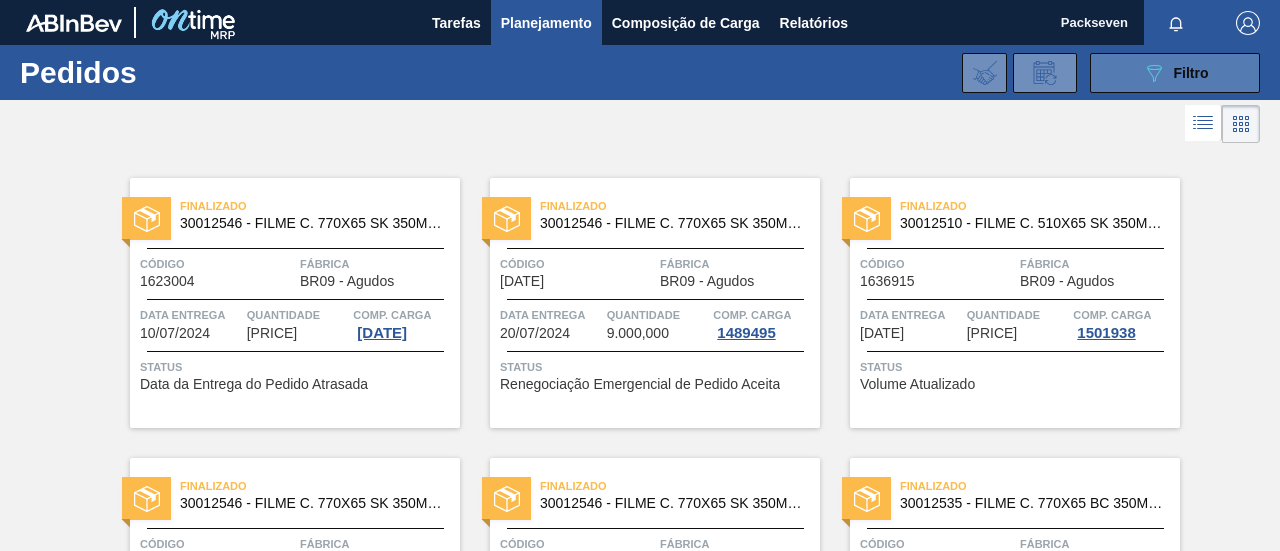 click on "089F7B8B-B2A5-4AFE-B5C0-19BA573D28AC Filtro" at bounding box center [1175, 73] 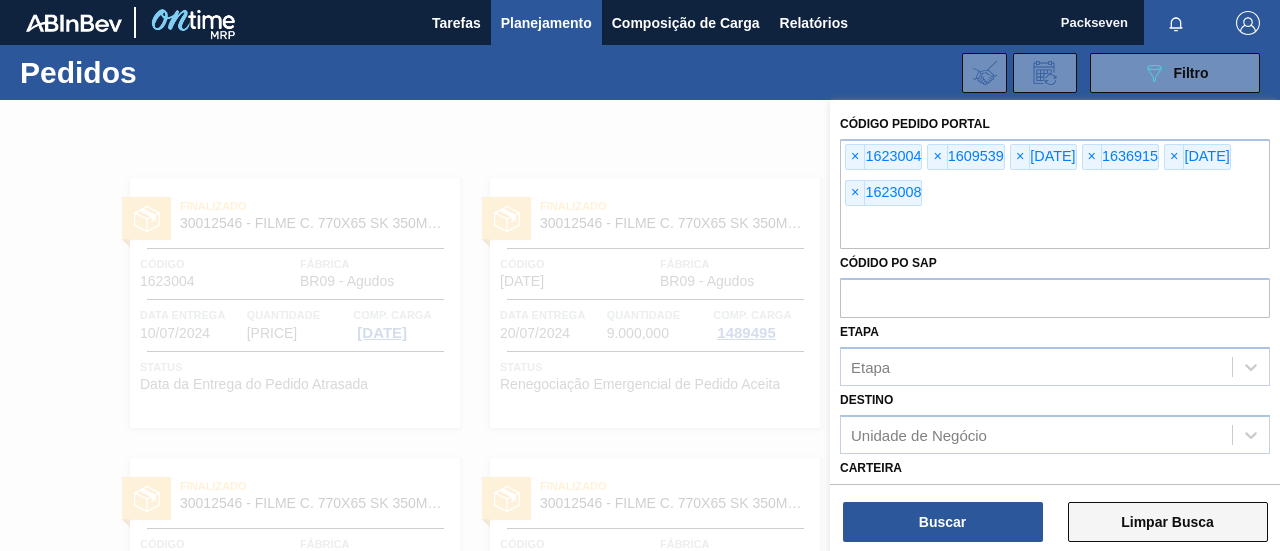 click on "Limpar Busca" at bounding box center (1168, 522) 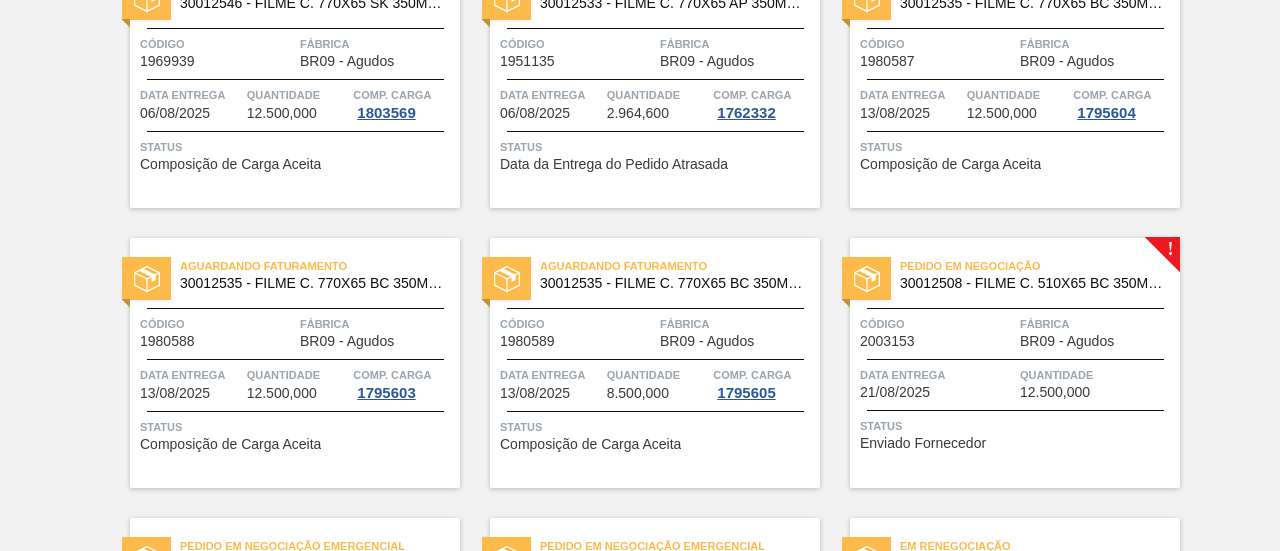scroll, scrollTop: 0, scrollLeft: 0, axis: both 